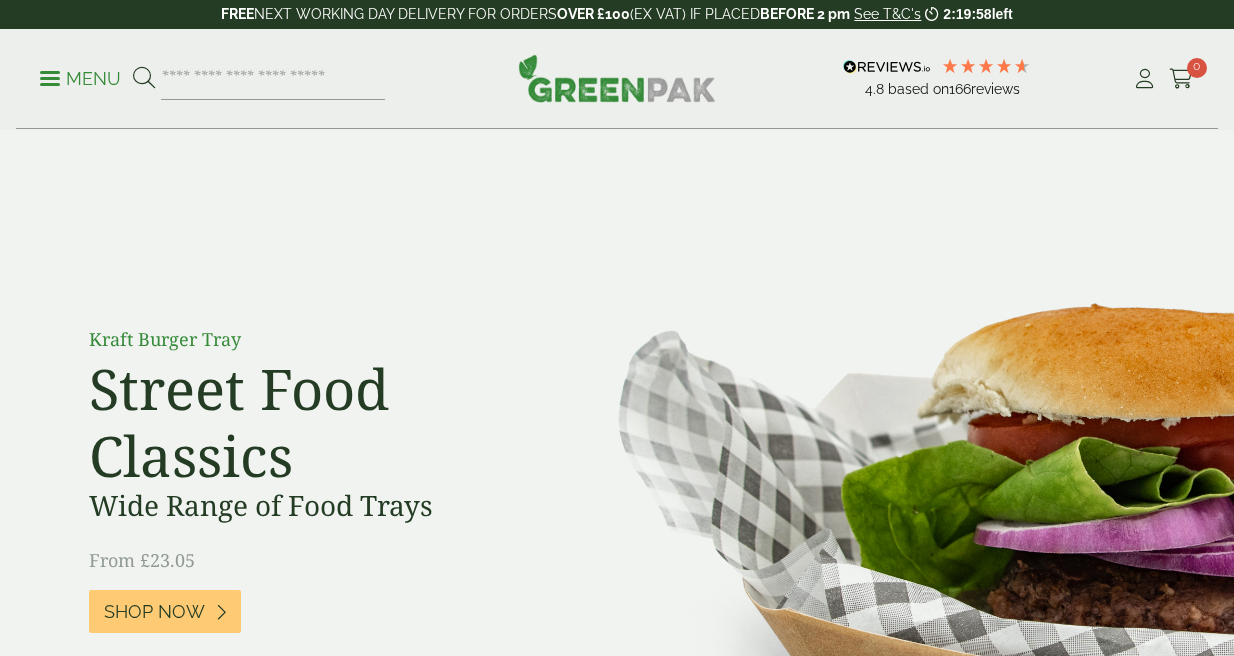 scroll, scrollTop: 0, scrollLeft: 0, axis: both 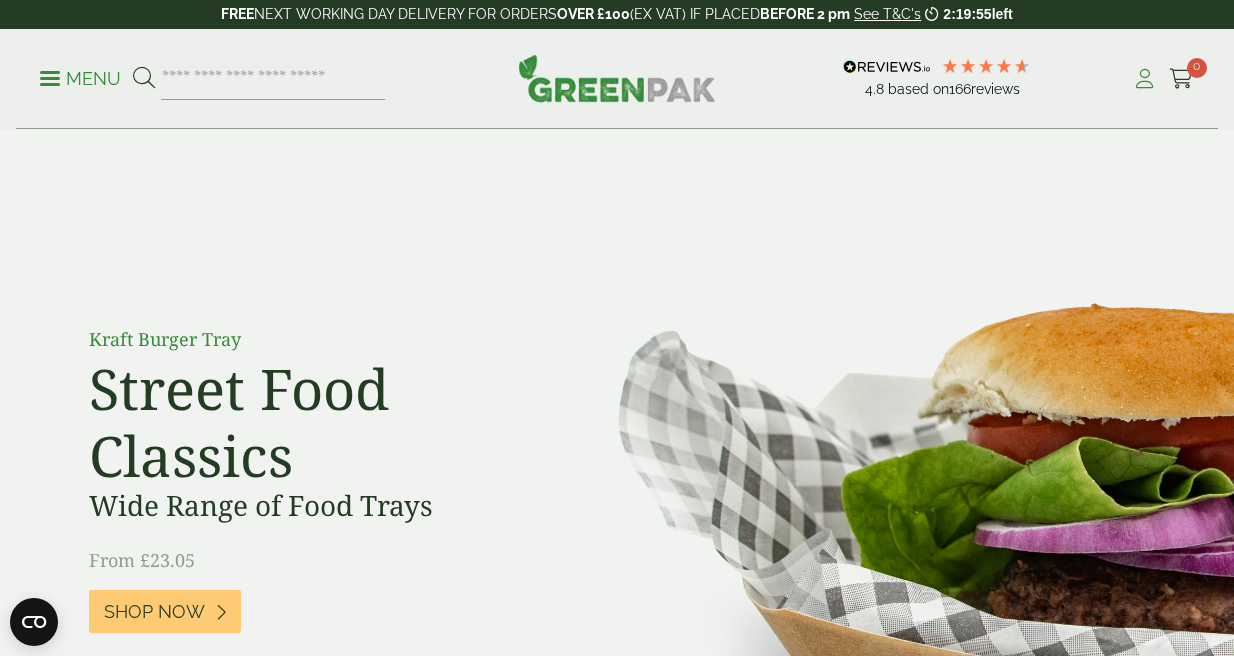 click at bounding box center [1144, 79] 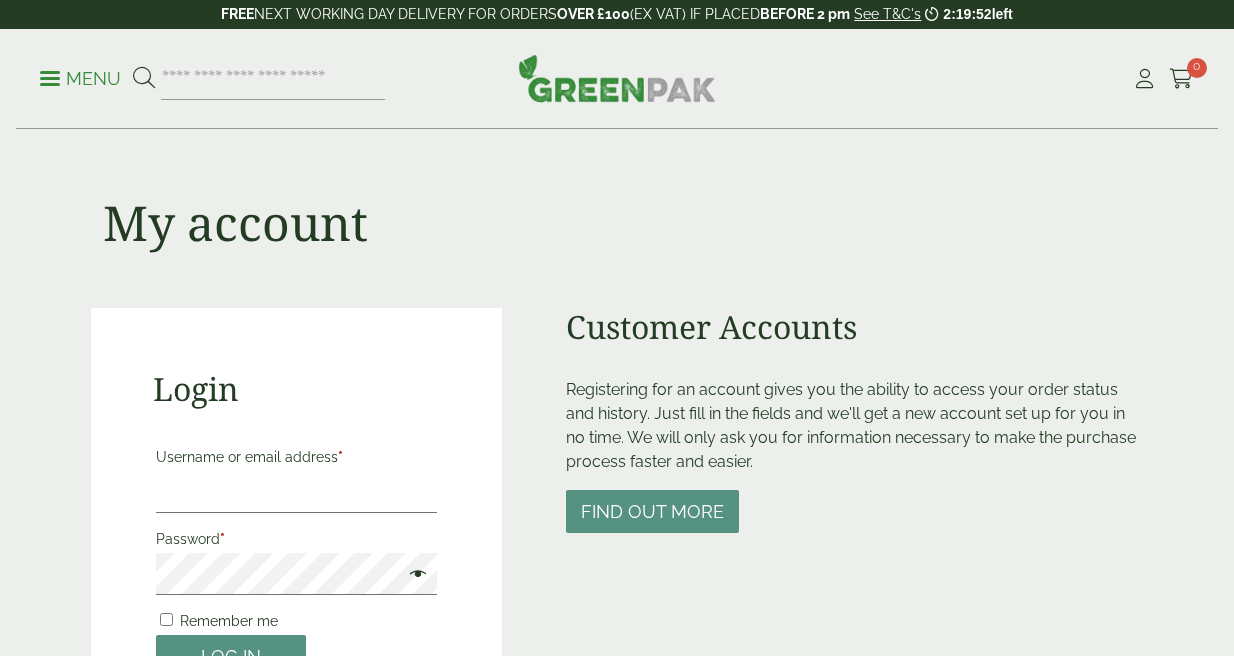 scroll, scrollTop: 0, scrollLeft: 0, axis: both 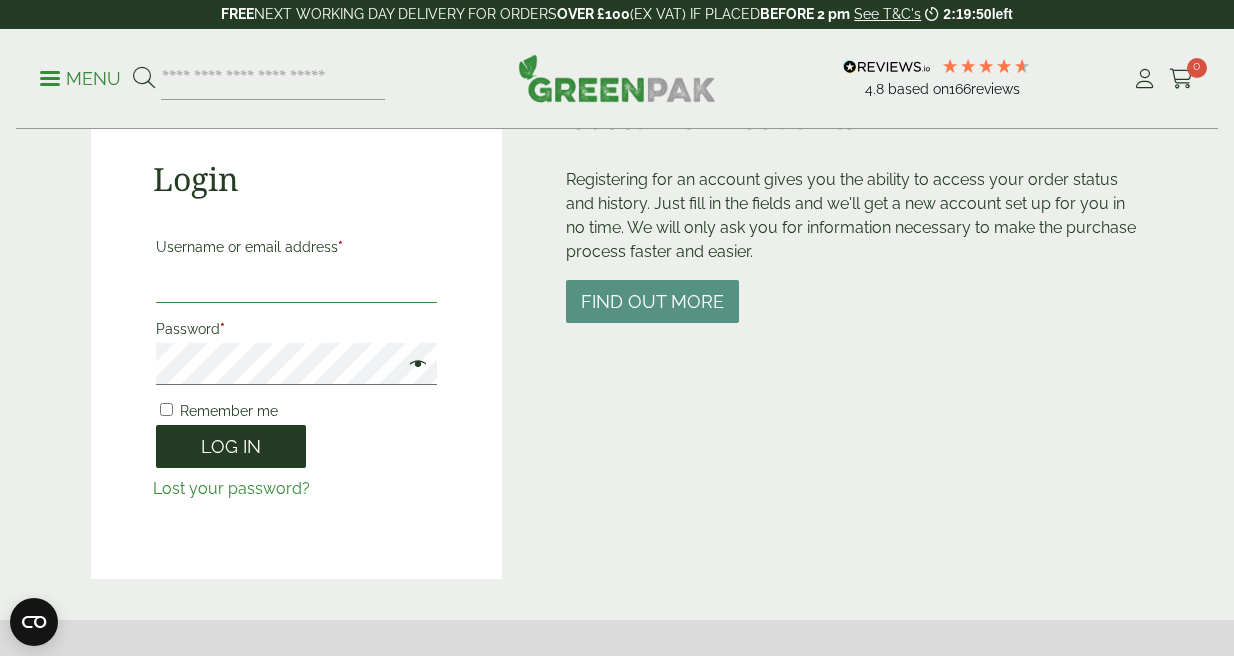 type on "**********" 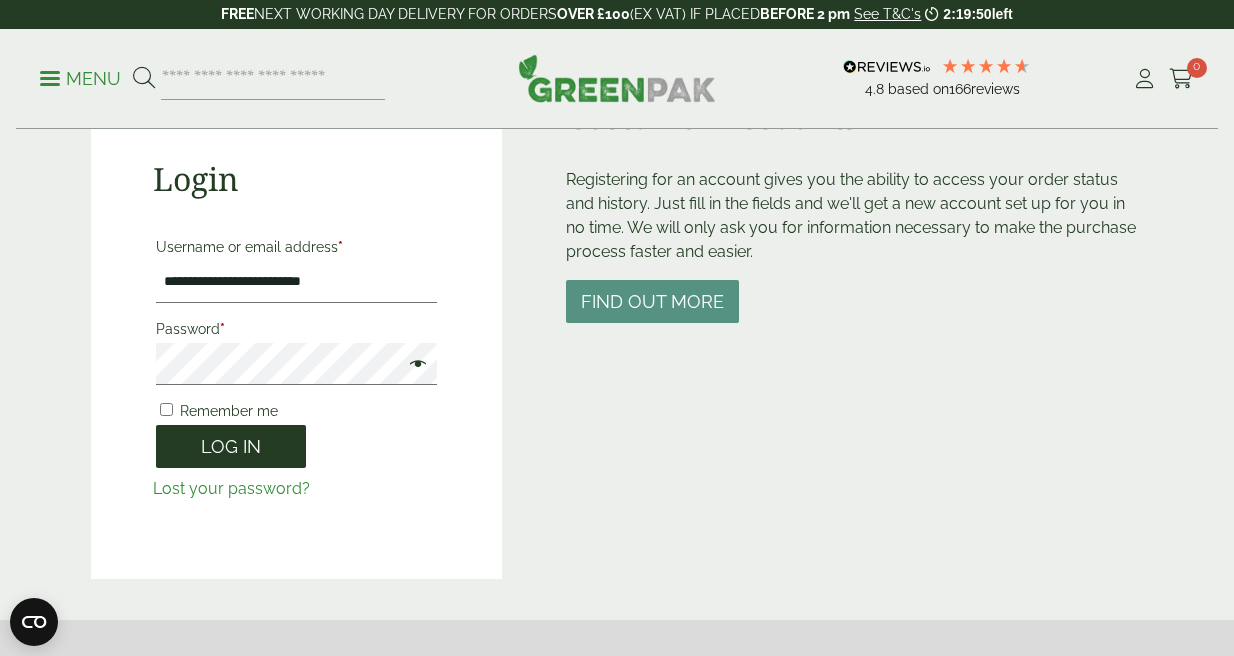 click on "Log in" at bounding box center [231, 446] 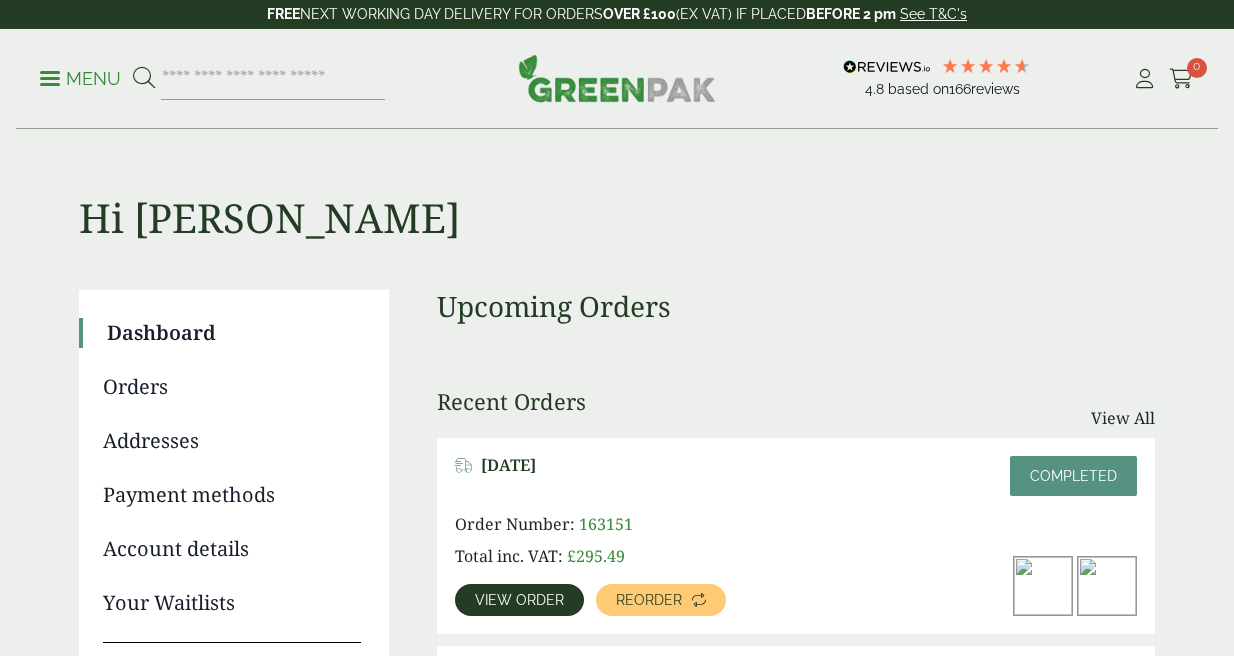 scroll, scrollTop: 0, scrollLeft: 0, axis: both 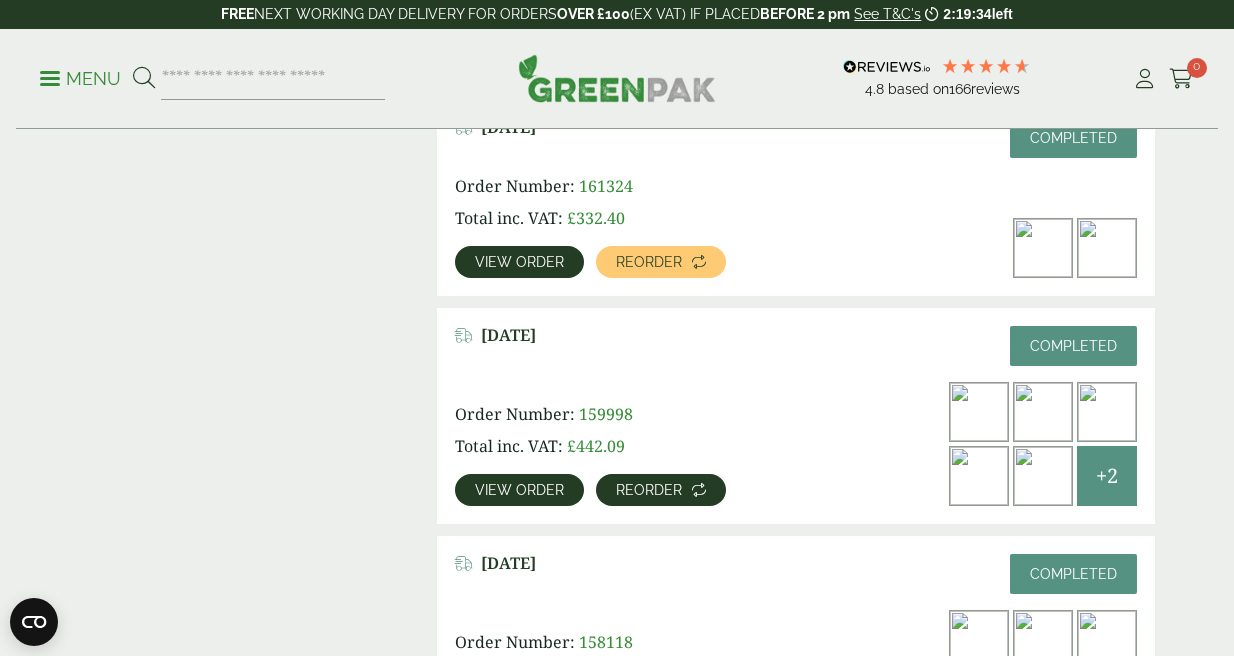 click on "Reorder" at bounding box center [649, 490] 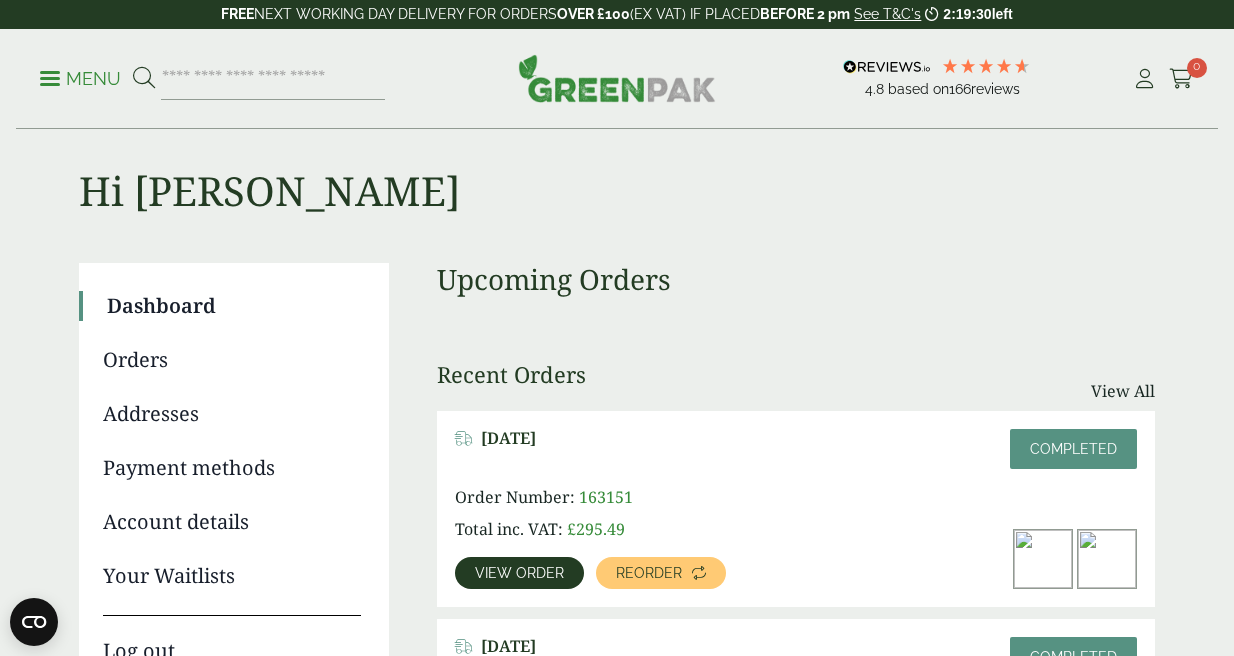 scroll, scrollTop: 200, scrollLeft: 0, axis: vertical 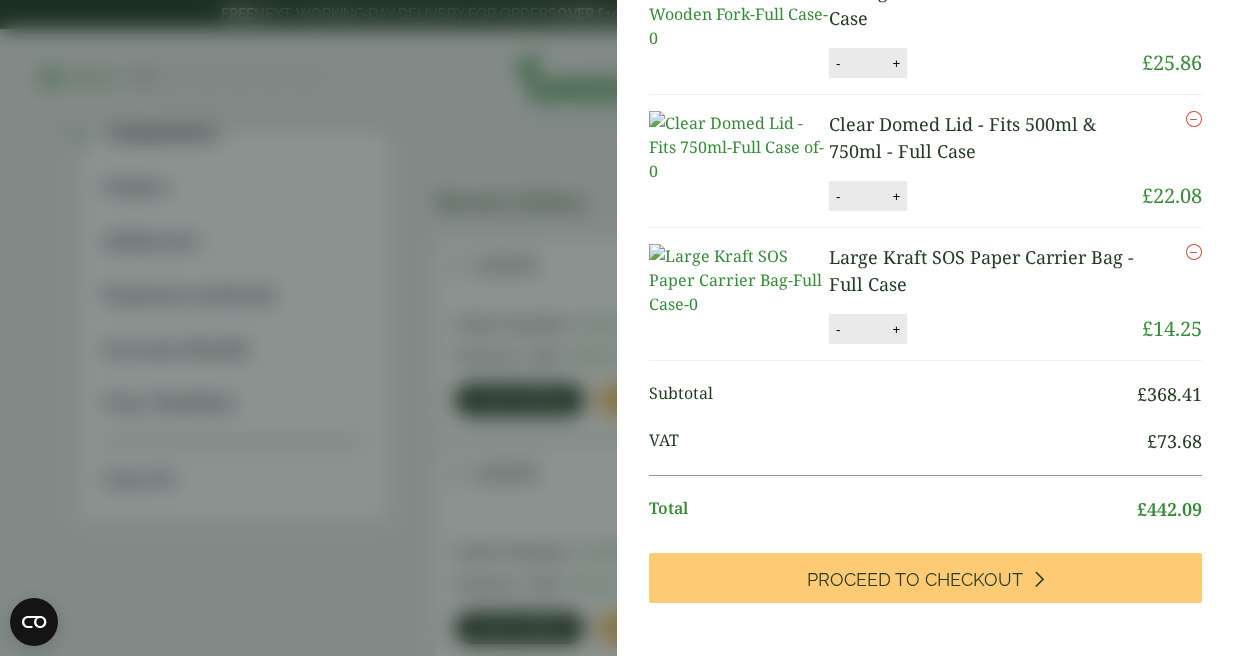 click at bounding box center [1194, -120] 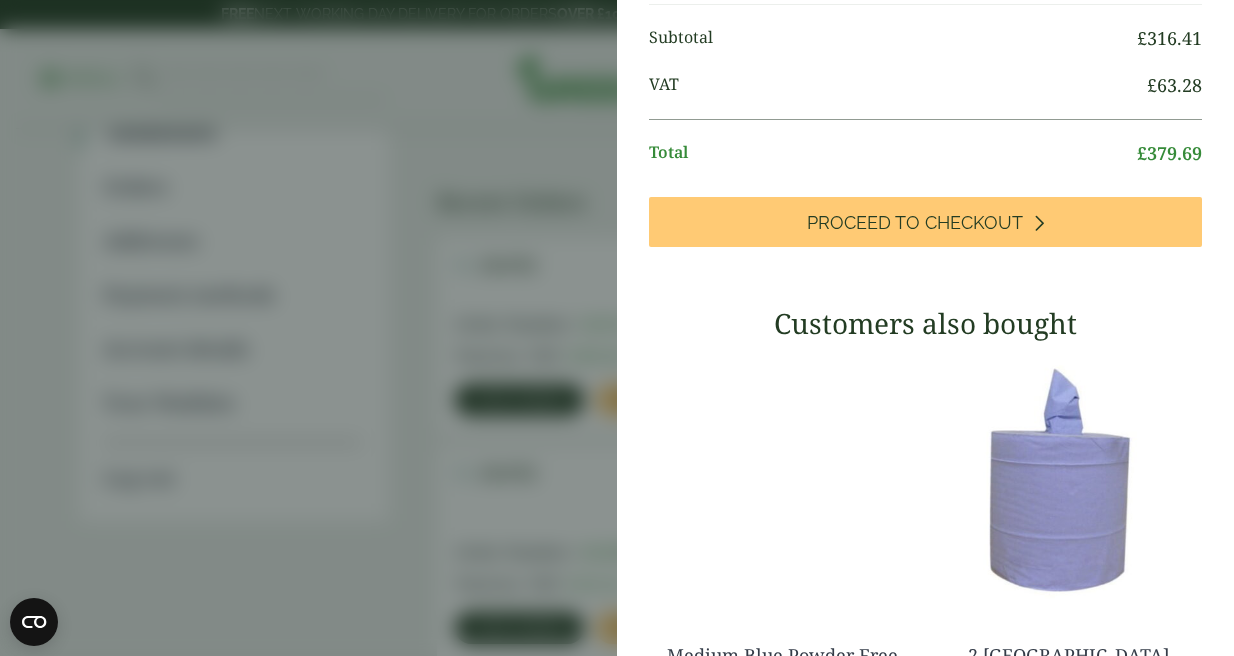 scroll, scrollTop: 1002, scrollLeft: 0, axis: vertical 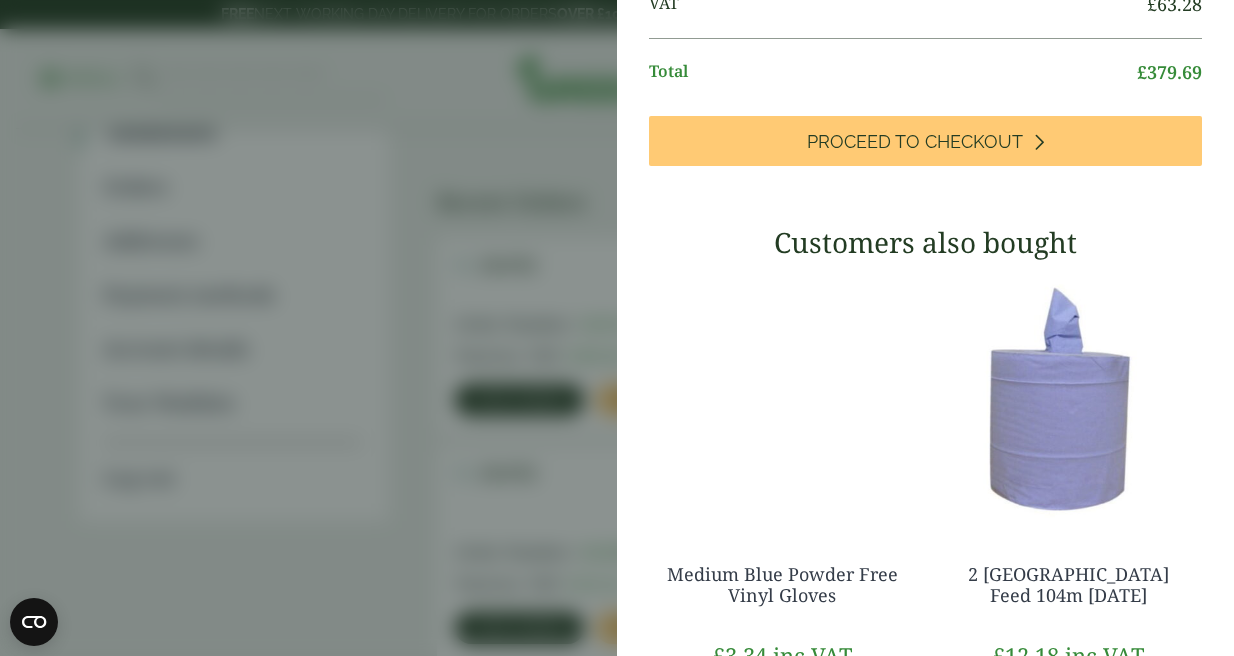 click at bounding box center [1194, -264] 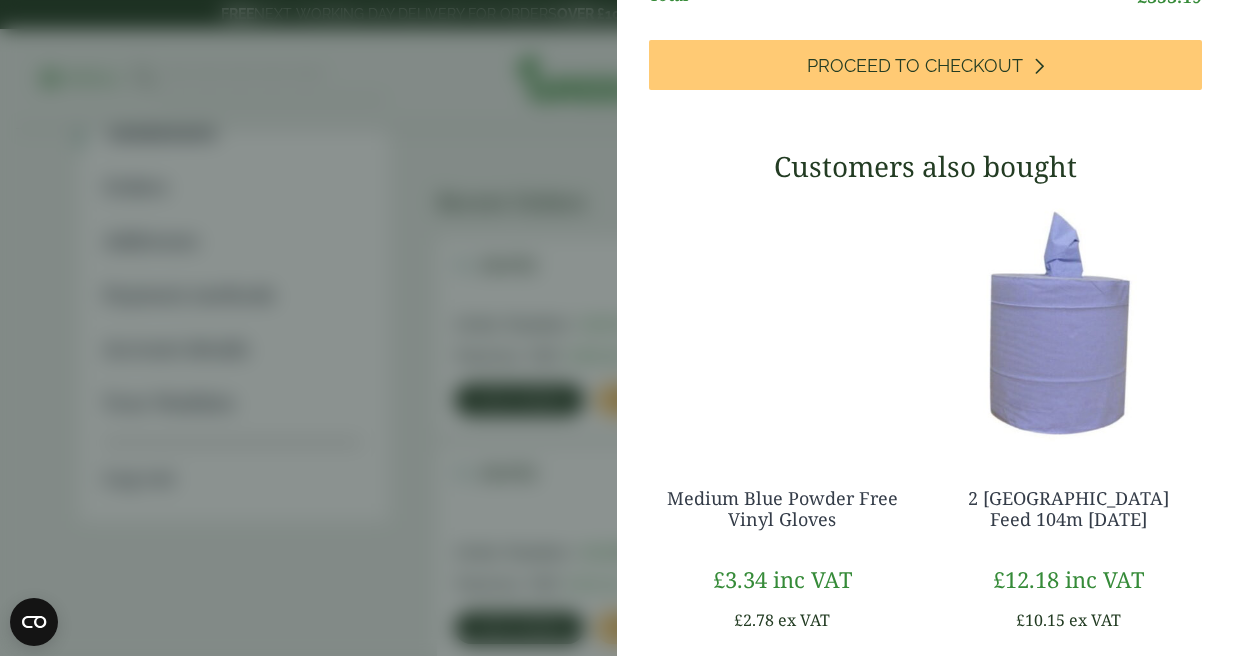 scroll, scrollTop: 1002, scrollLeft: 0, axis: vertical 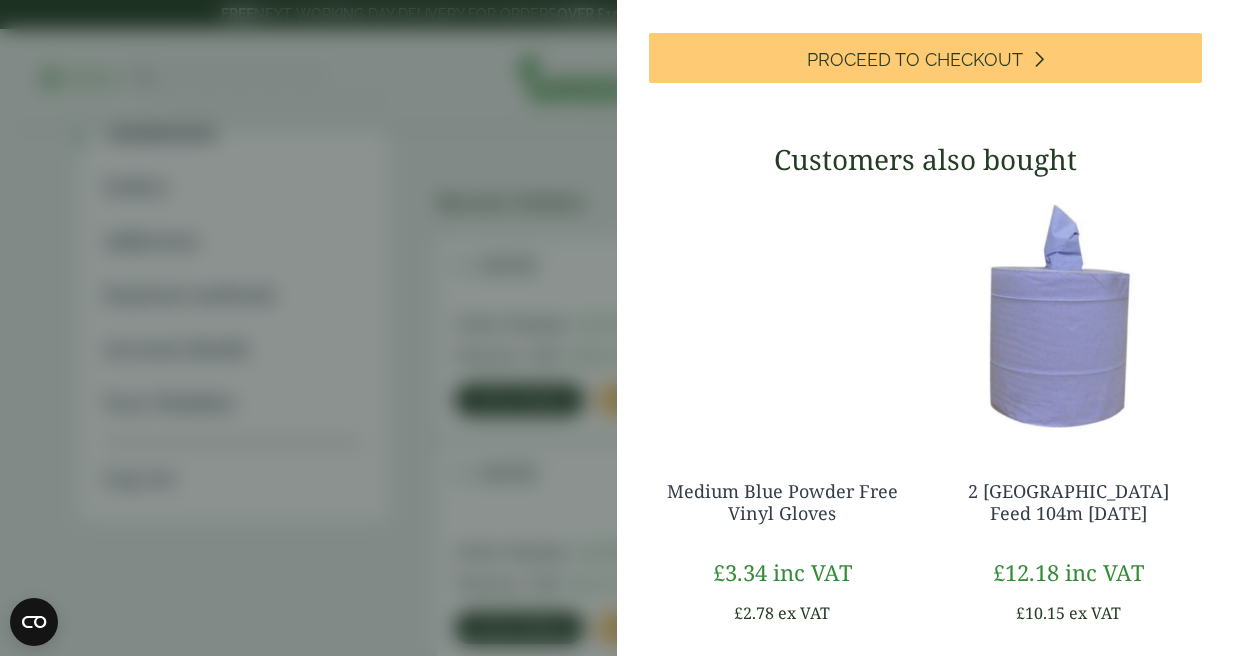 click at bounding box center (1194, -268) 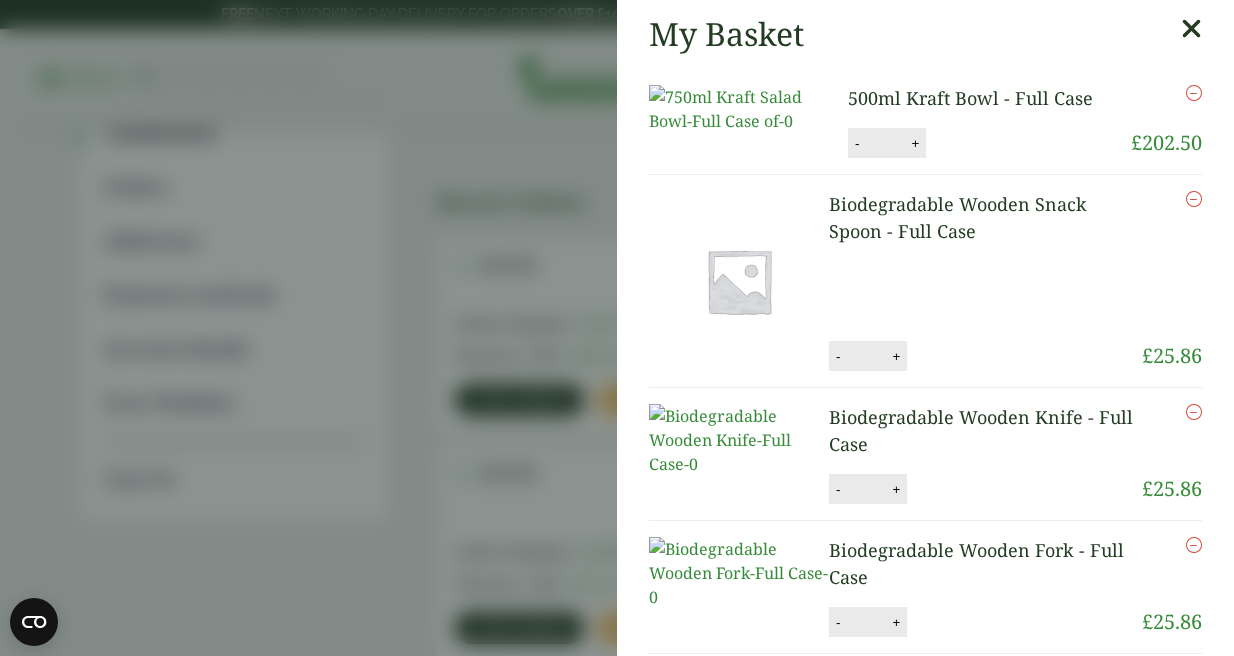 scroll, scrollTop: 0, scrollLeft: 0, axis: both 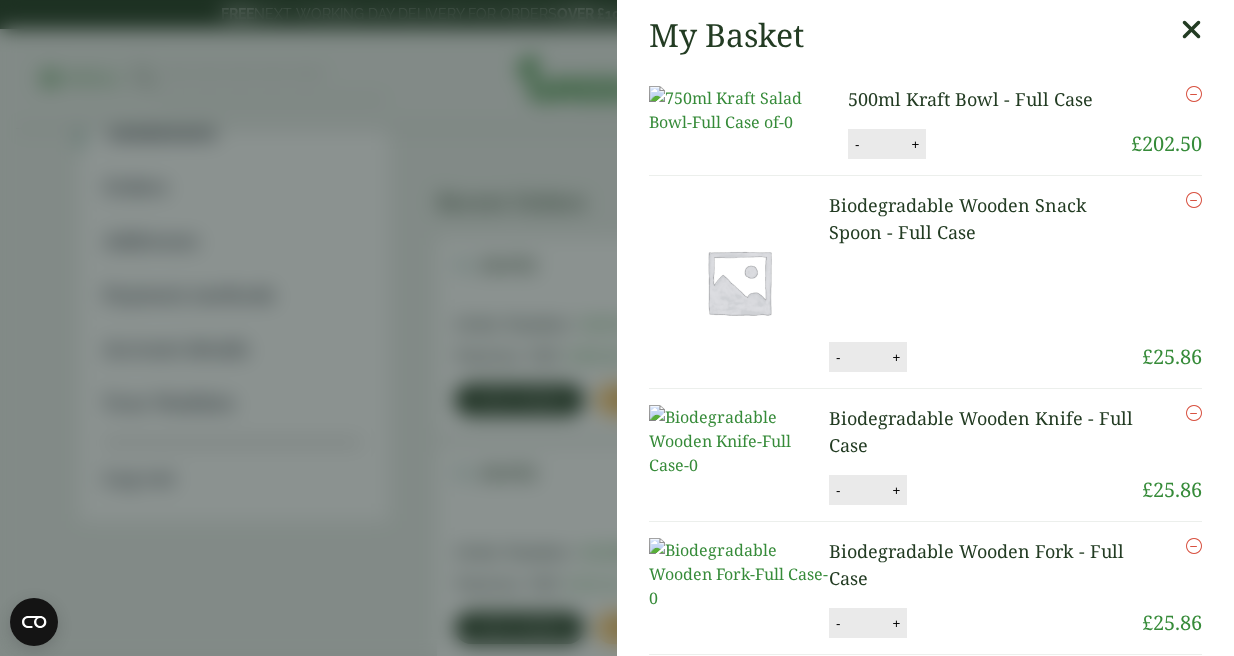 click at bounding box center [1191, 30] 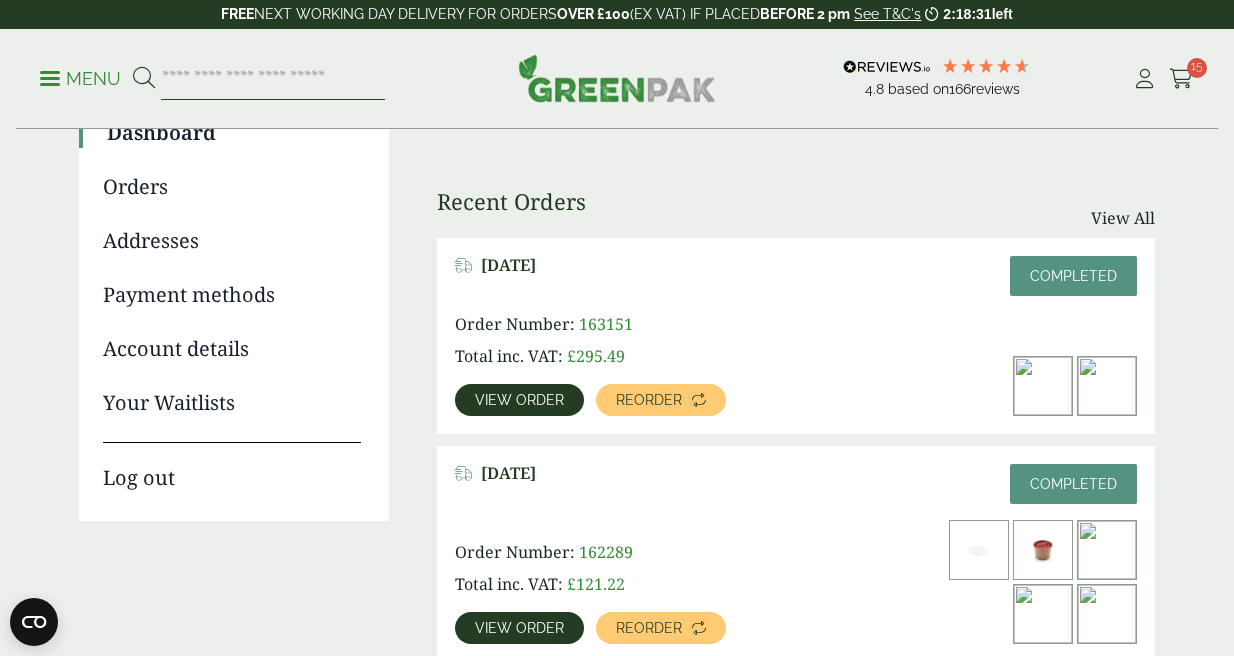 click at bounding box center (273, 79) 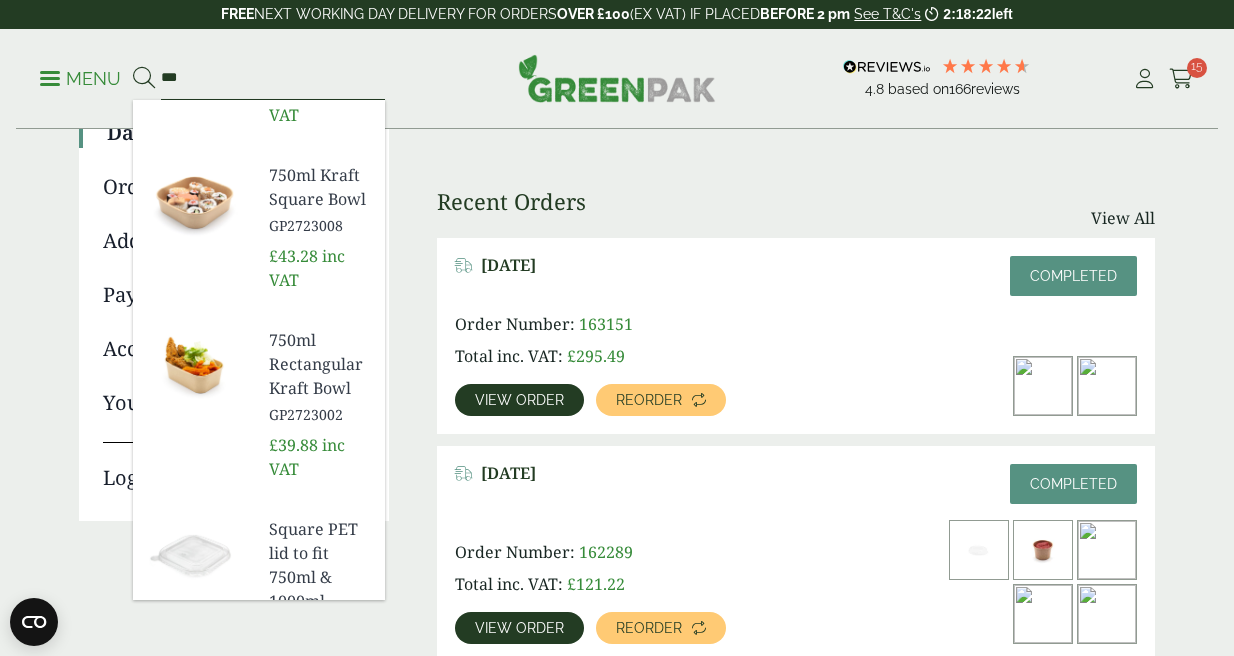 scroll, scrollTop: 325, scrollLeft: 0, axis: vertical 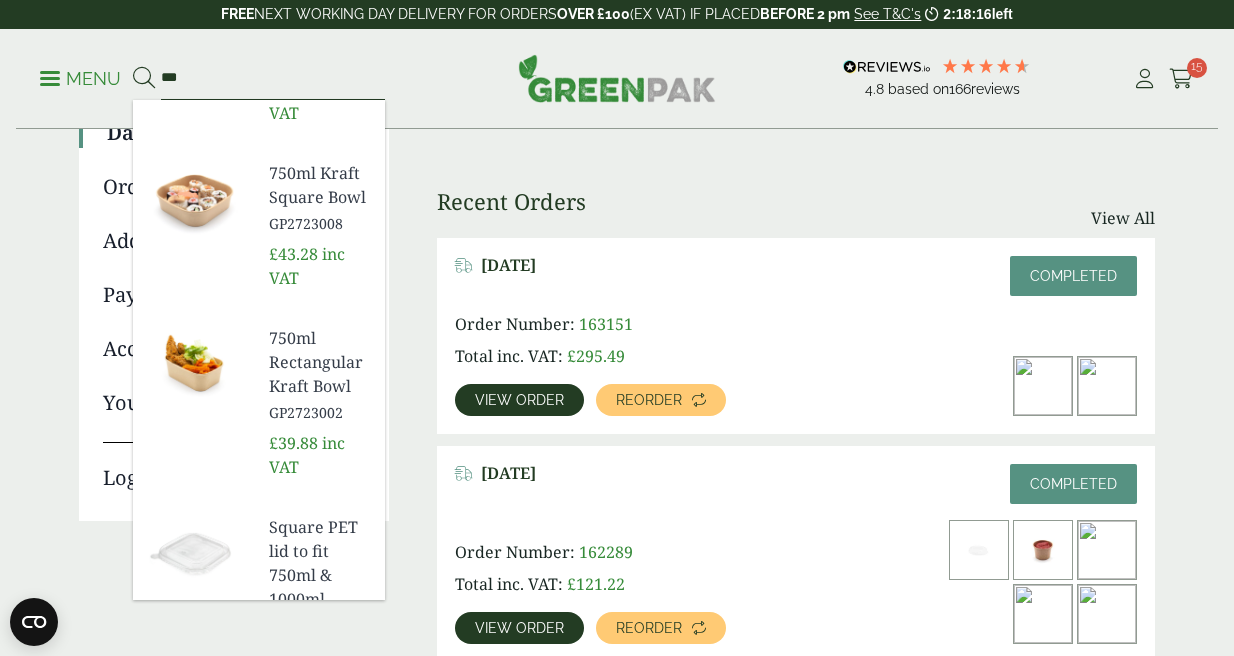 type on "***" 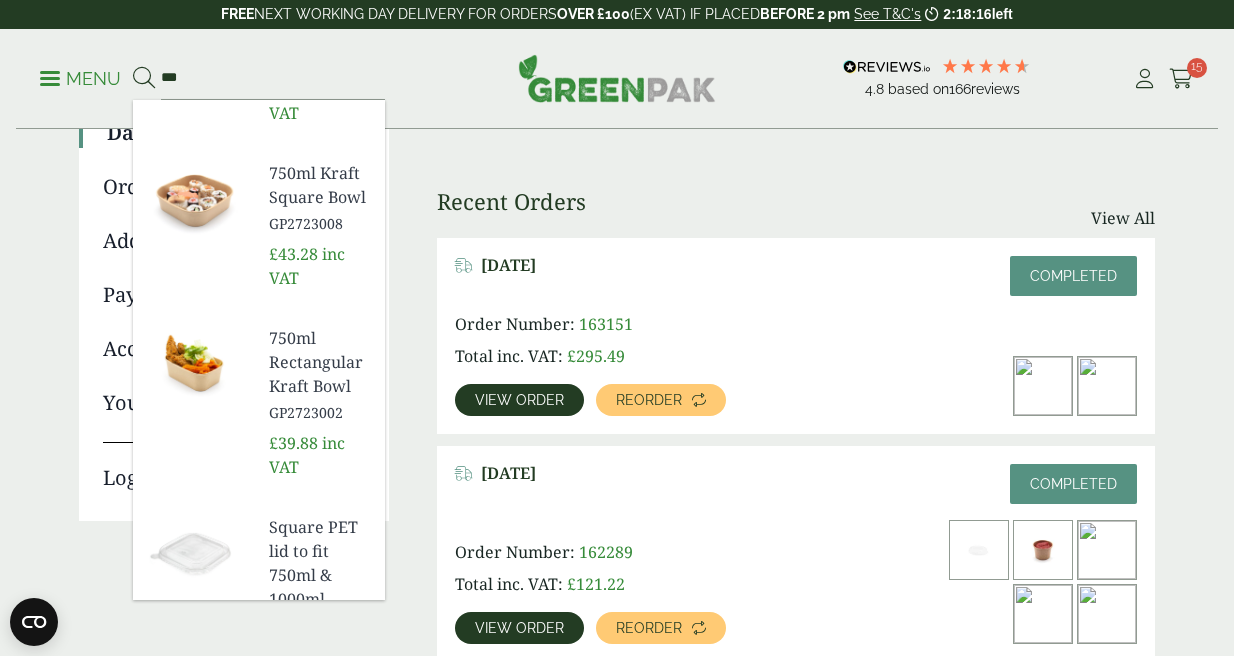 click on "750ml Rectangular Kraft Bowl" at bounding box center (319, 362) 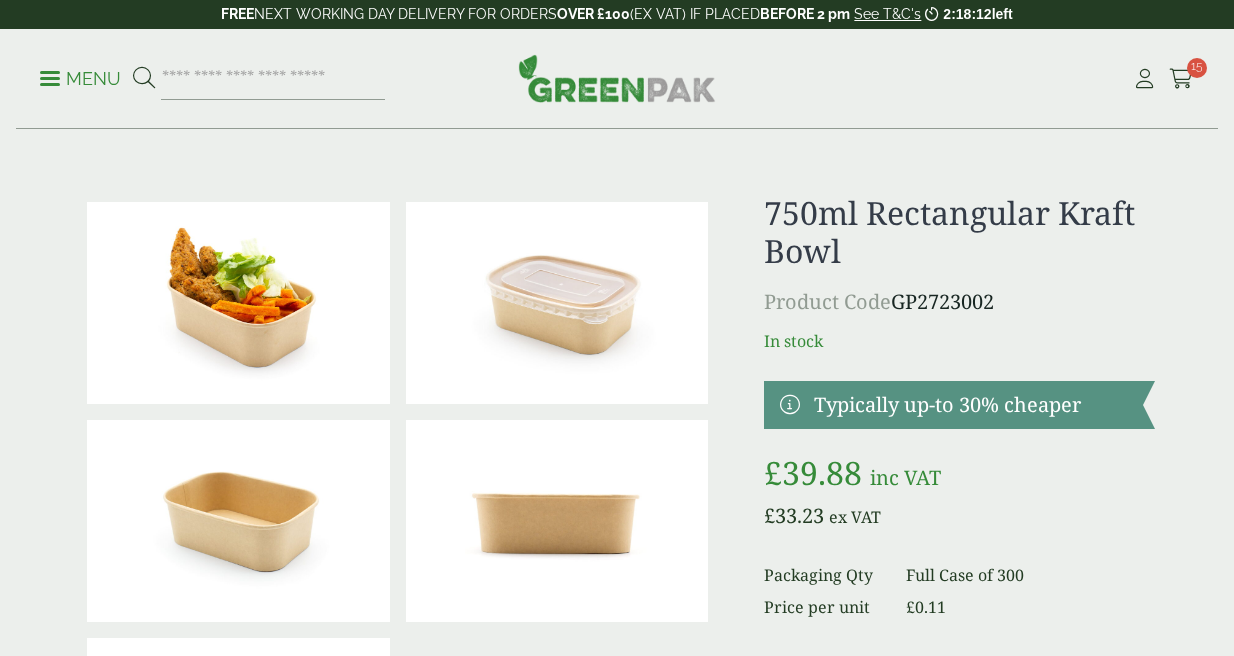 scroll, scrollTop: 0, scrollLeft: 0, axis: both 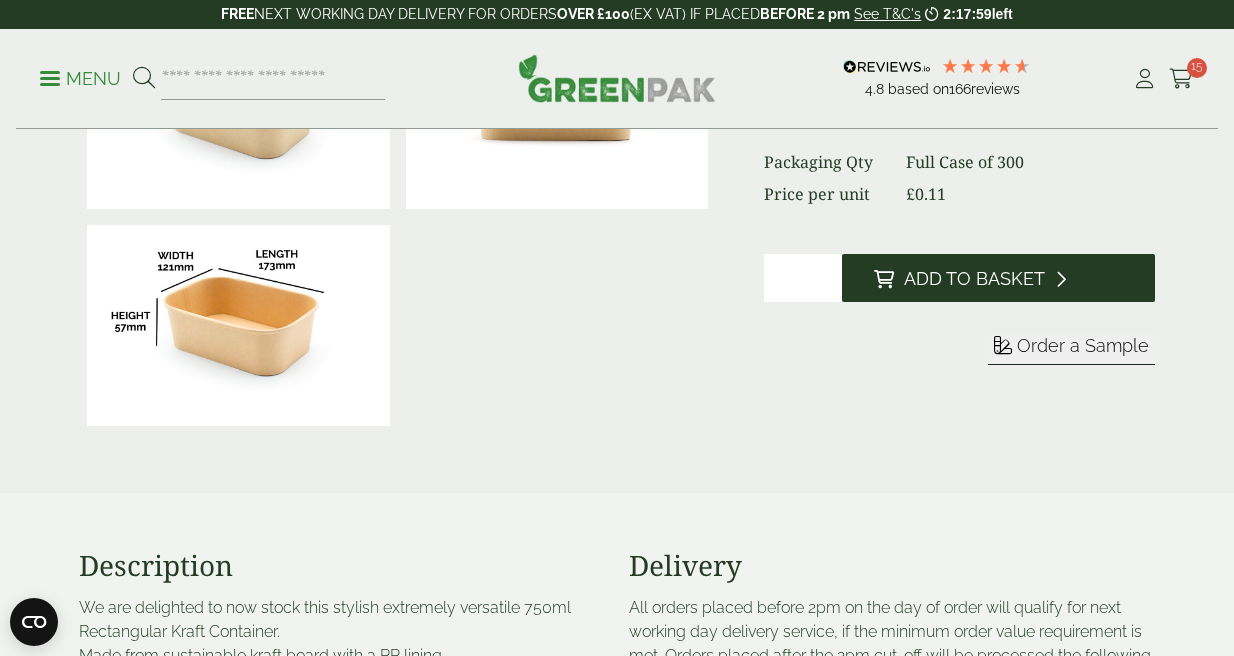 click on "Add to Basket" at bounding box center [974, 279] 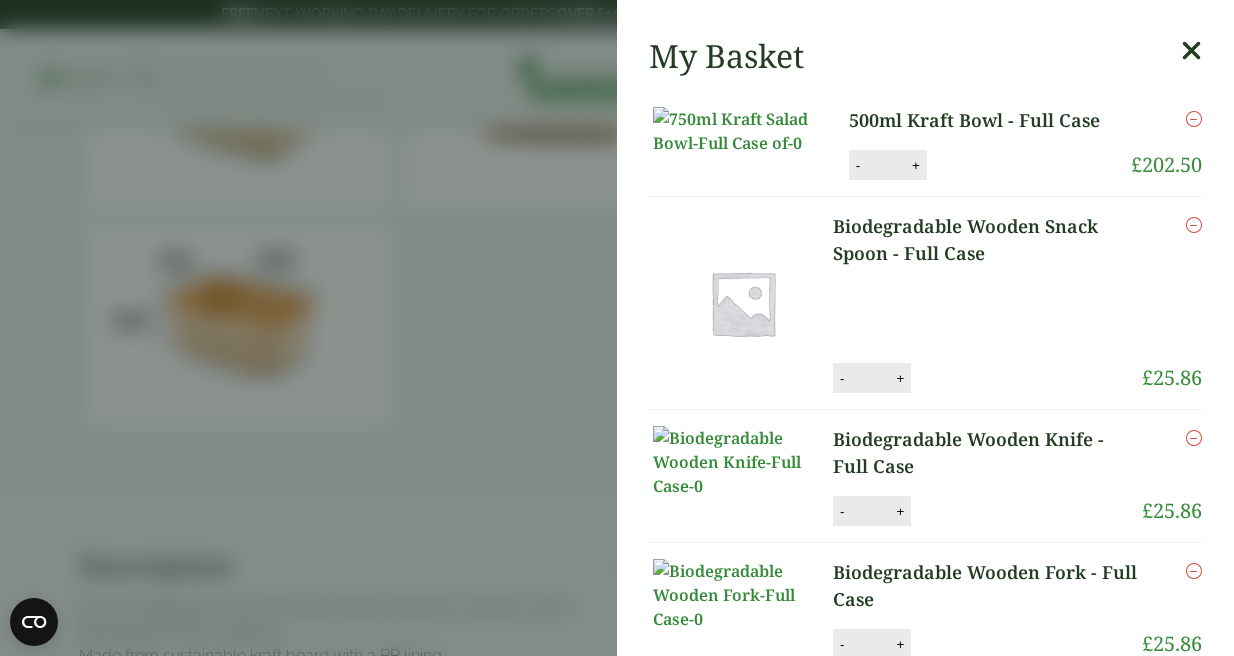 scroll, scrollTop: 0, scrollLeft: 0, axis: both 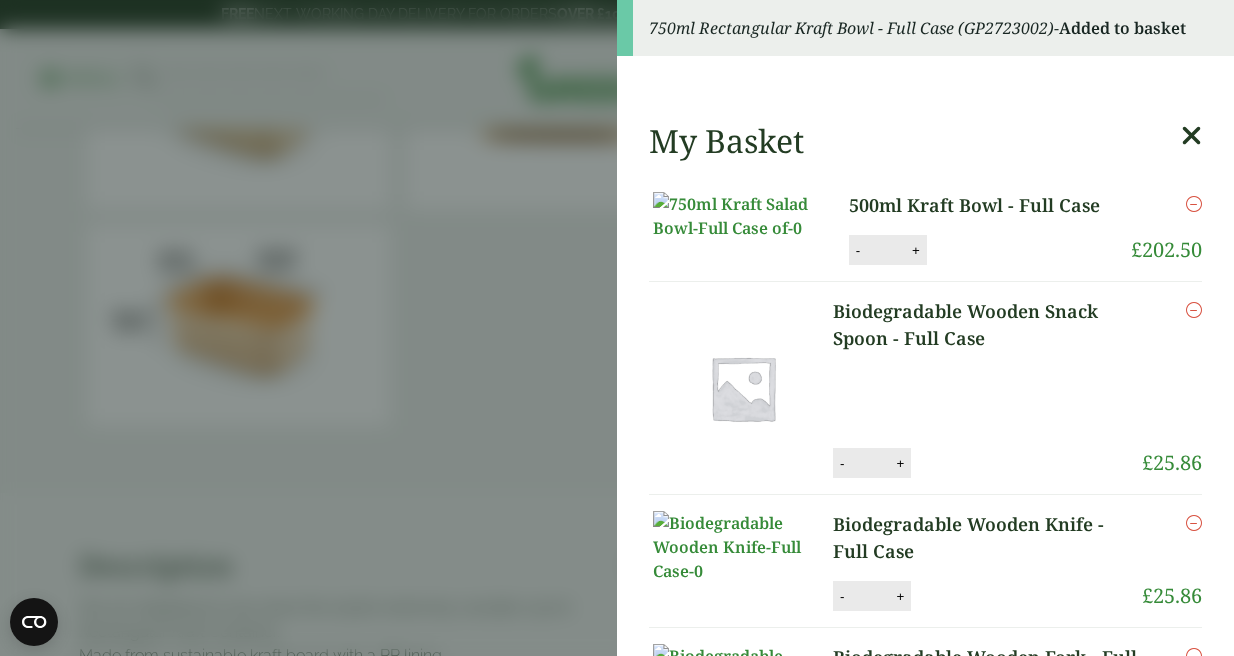 click at bounding box center (1191, 136) 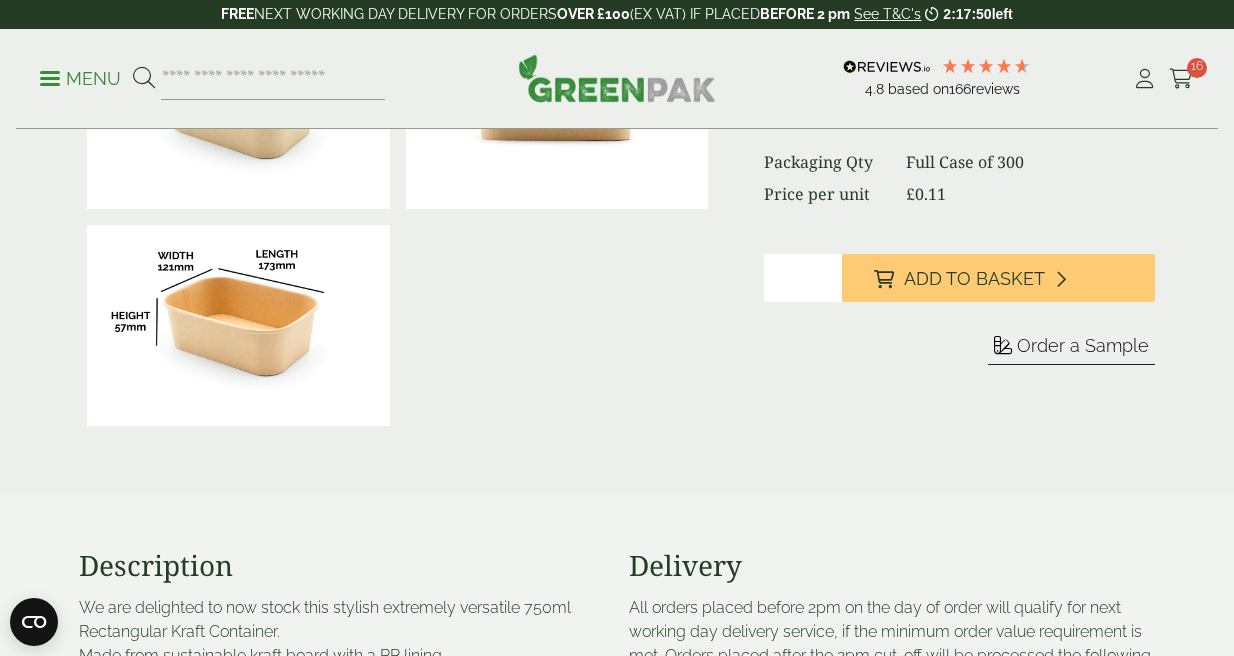 scroll, scrollTop: 0, scrollLeft: 0, axis: both 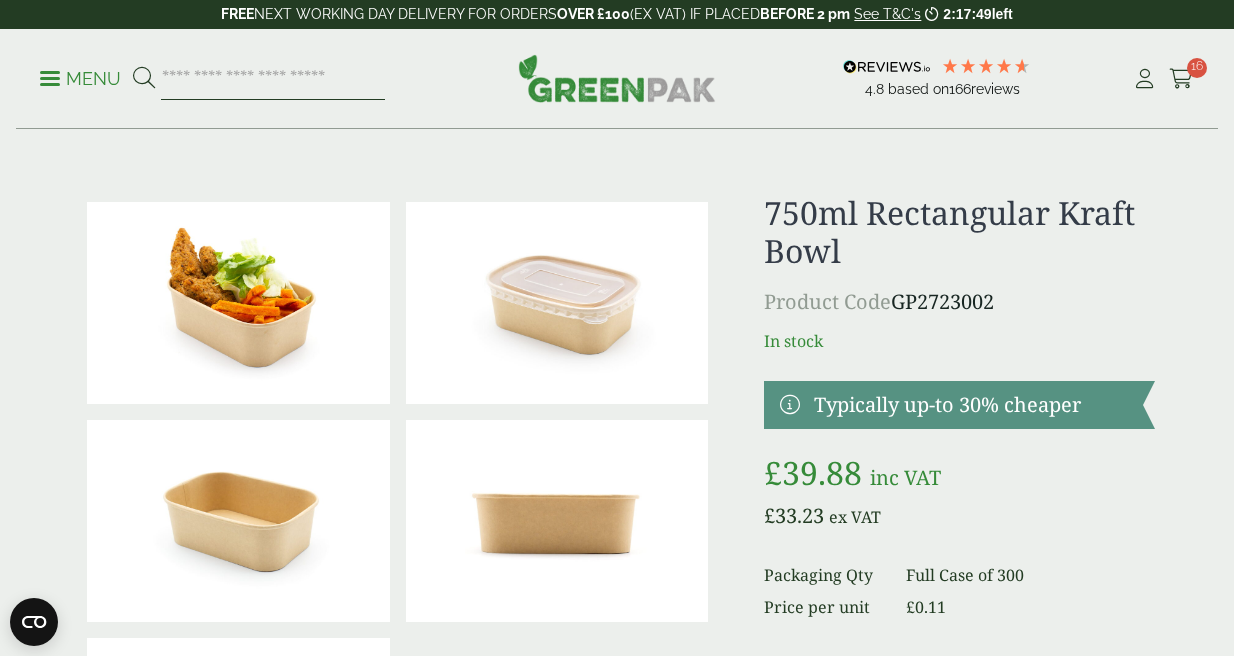 click at bounding box center [273, 79] 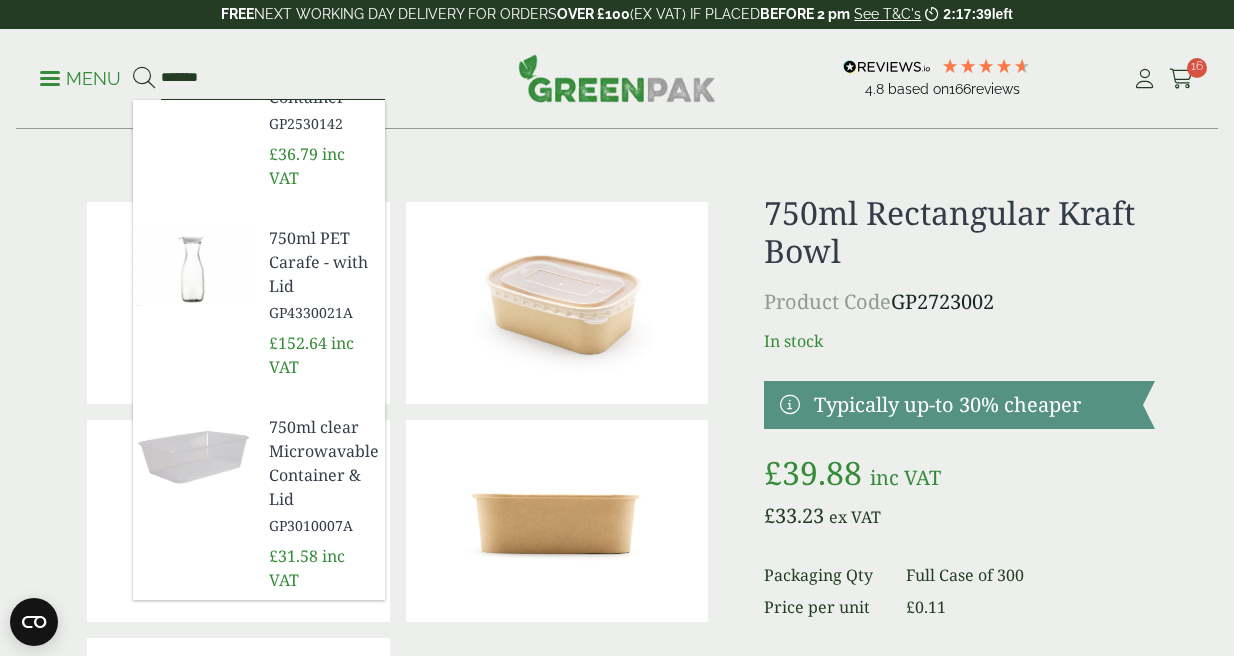 scroll, scrollTop: 0, scrollLeft: 0, axis: both 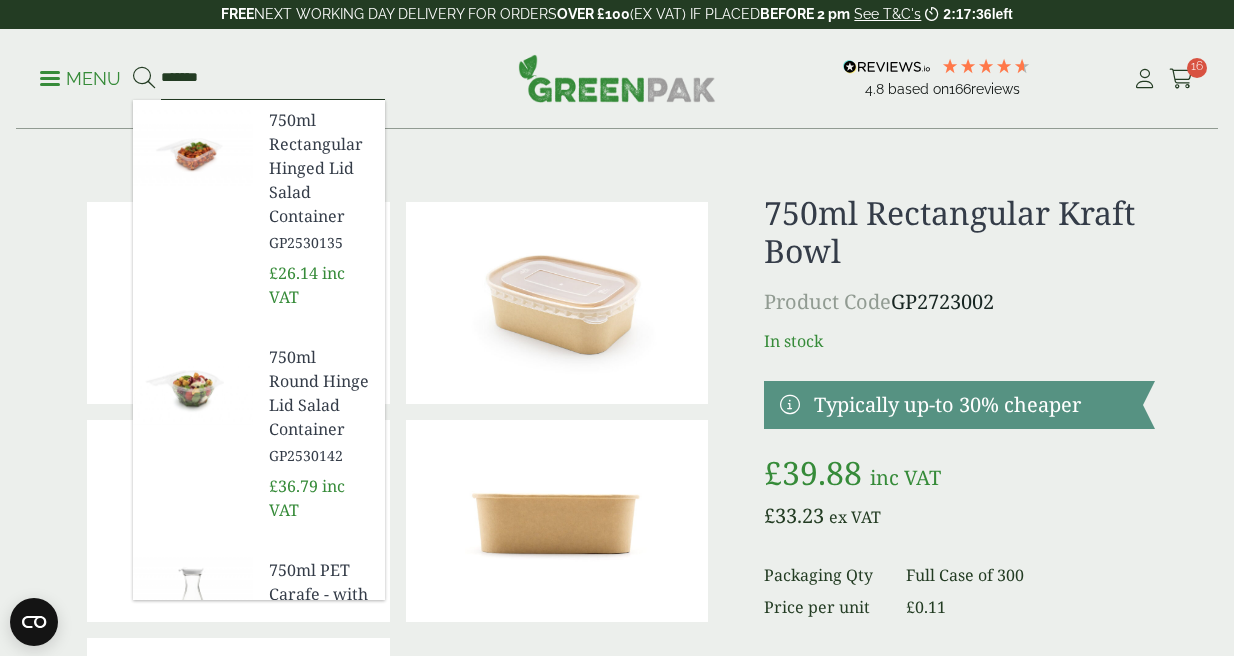 drag, startPoint x: 221, startPoint y: 74, endPoint x: 144, endPoint y: 76, distance: 77.02597 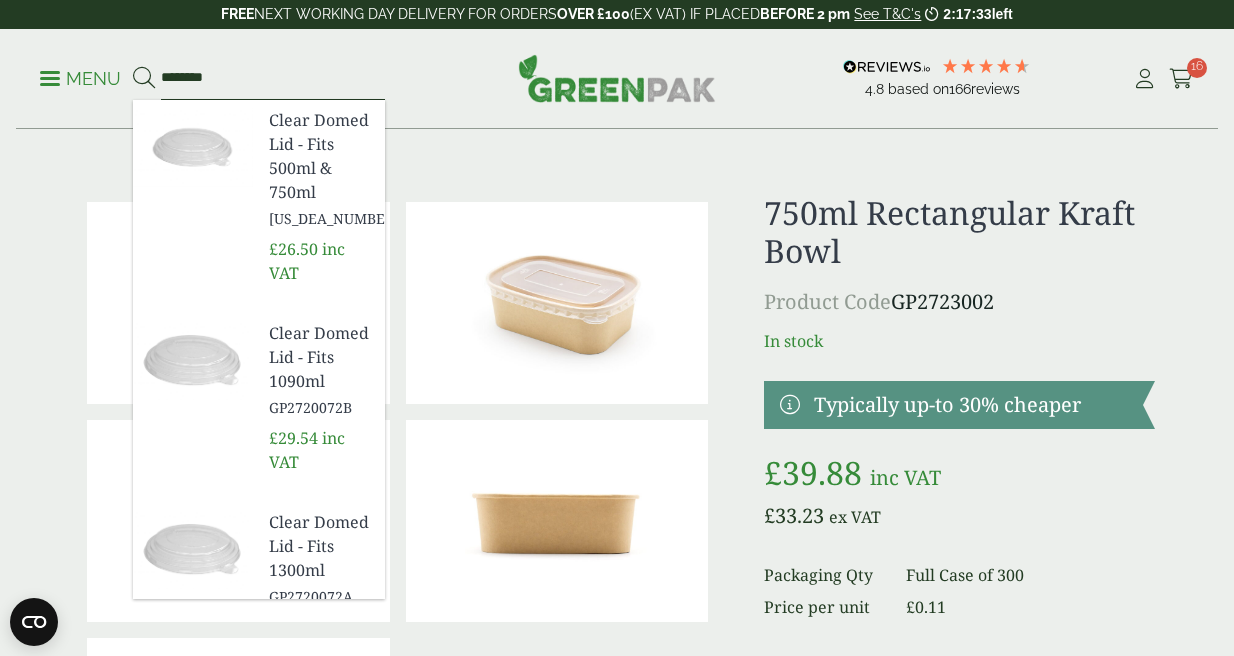 type on "*********" 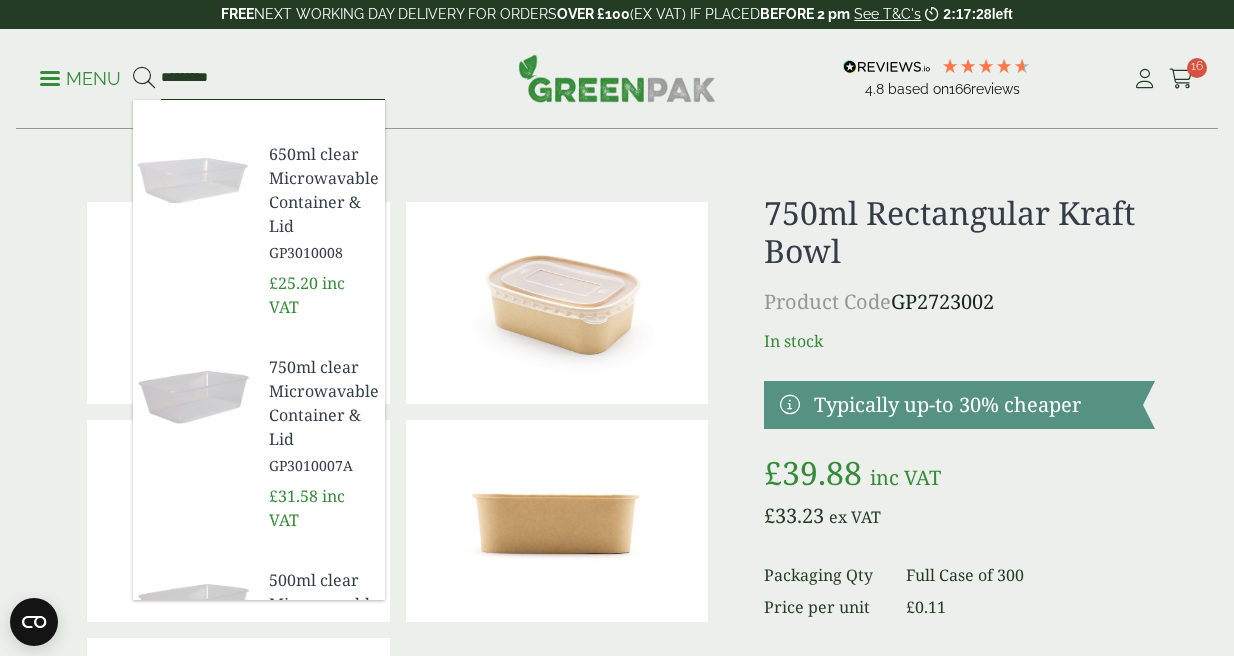 scroll, scrollTop: 1232, scrollLeft: 0, axis: vertical 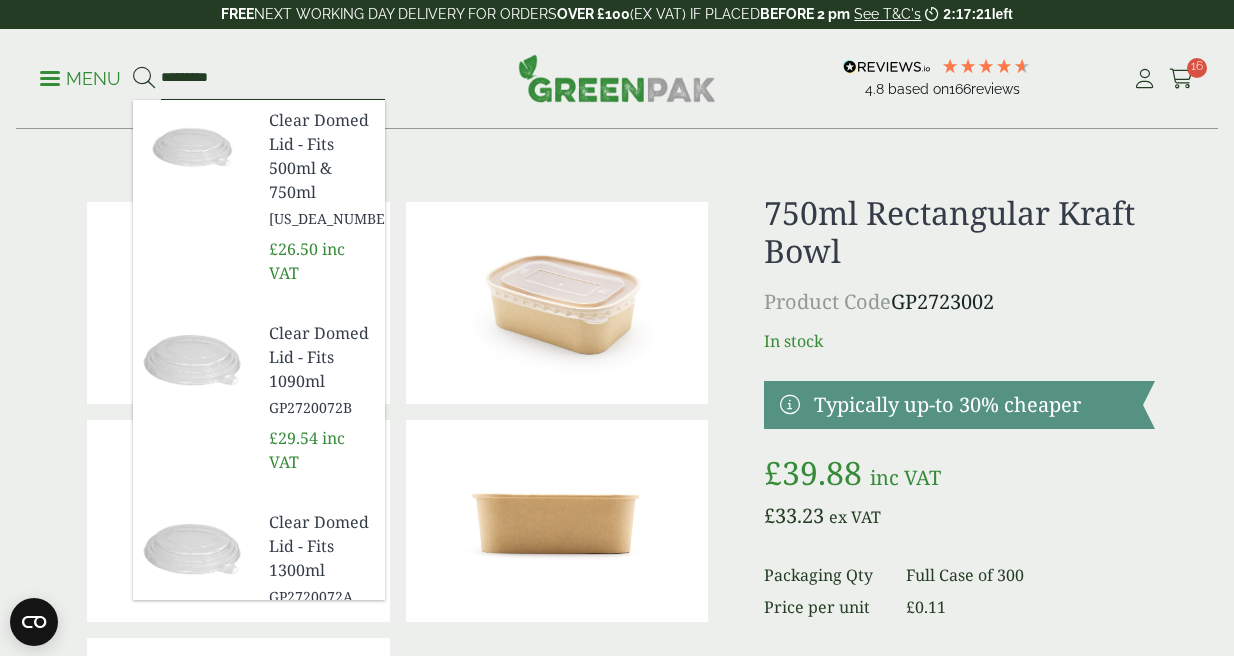 drag, startPoint x: 211, startPoint y: 77, endPoint x: 158, endPoint y: 77, distance: 53 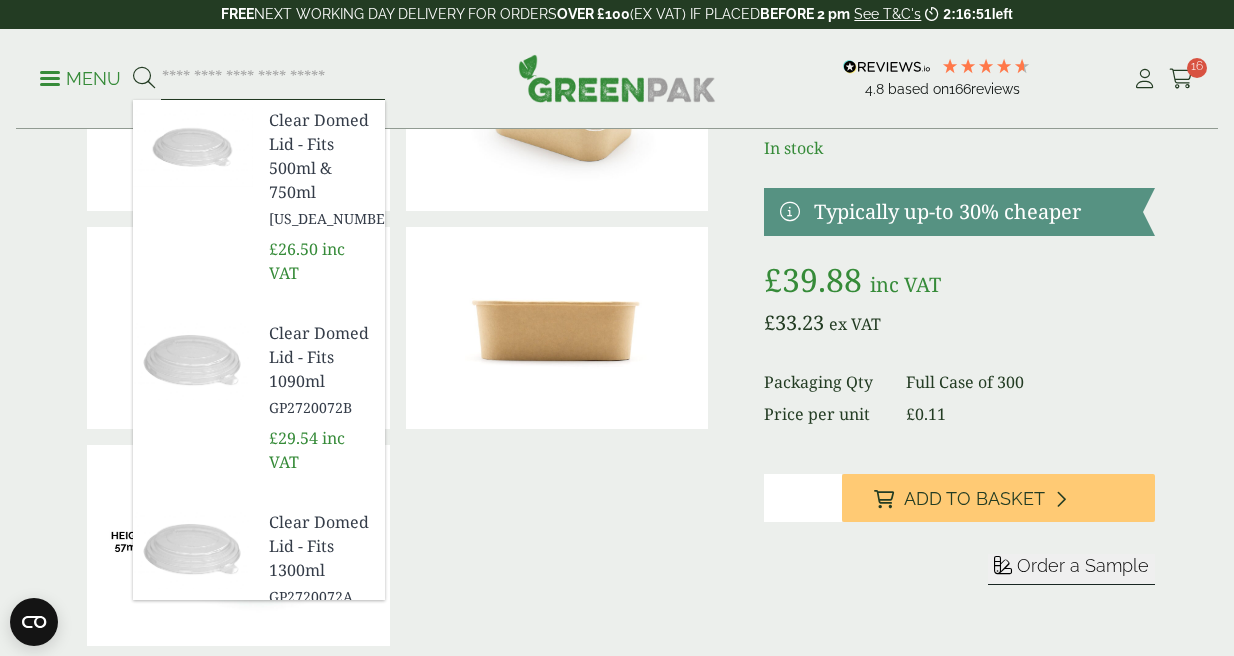 scroll, scrollTop: 0, scrollLeft: 0, axis: both 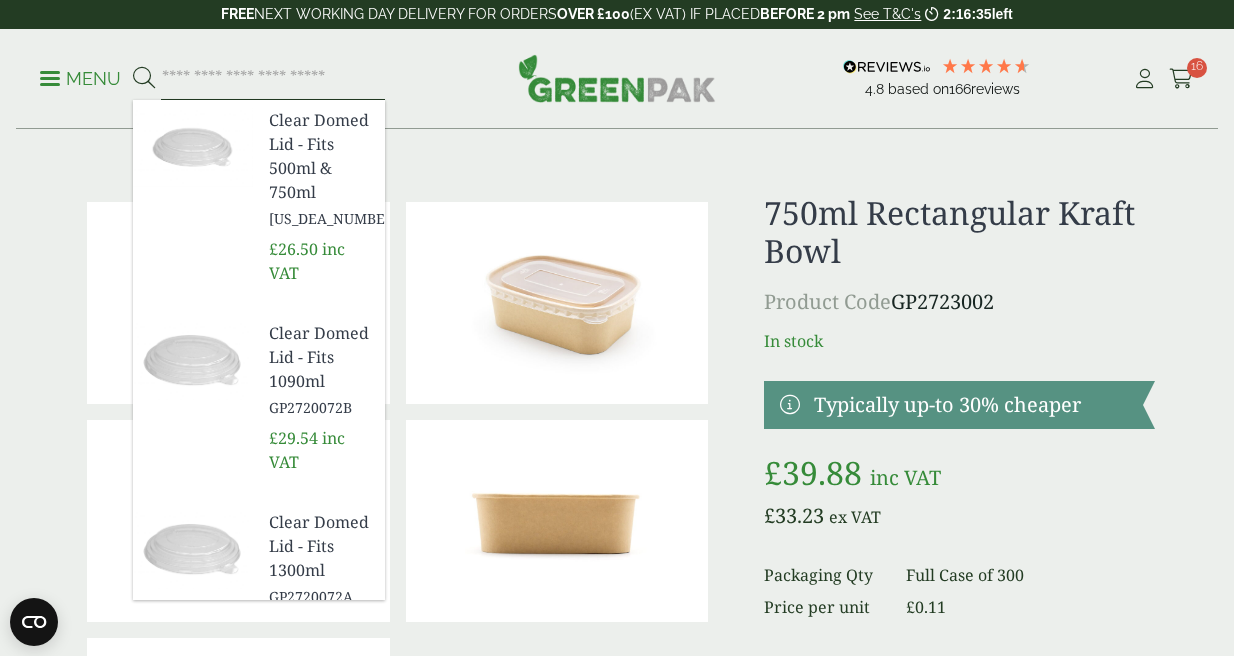 click at bounding box center (273, 79) 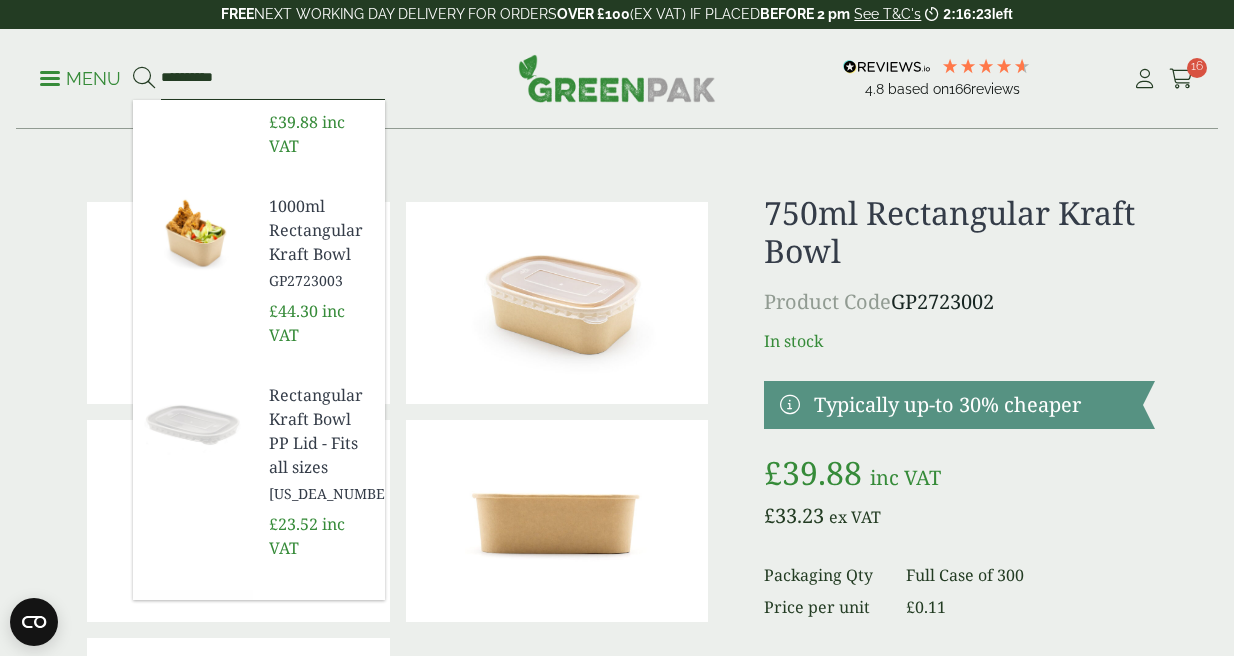 scroll, scrollTop: 725, scrollLeft: 0, axis: vertical 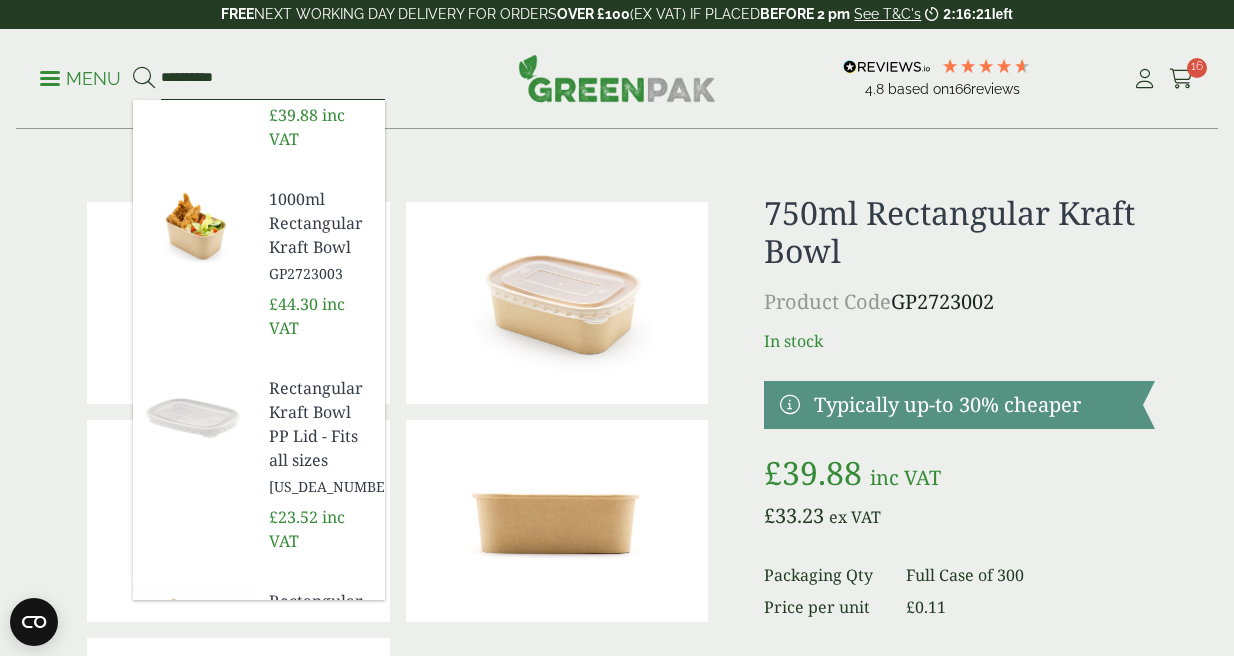 type on "**********" 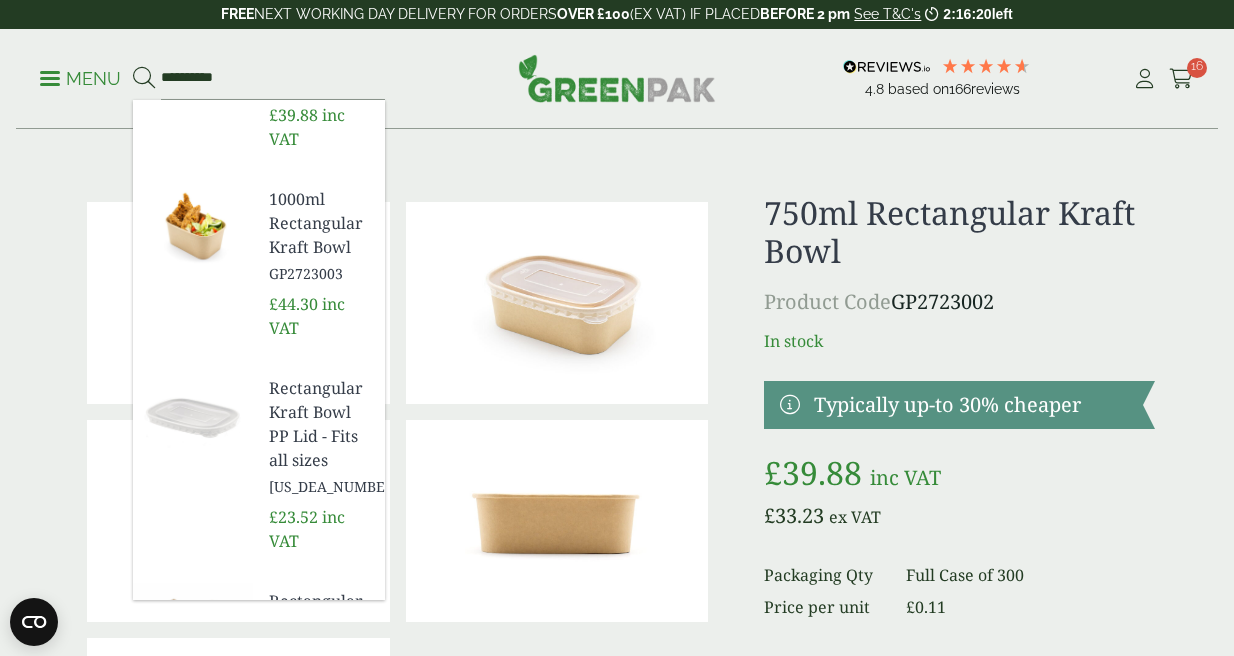click on "Rectangular Kraft Bowl PP Lid - Fits all sizes" at bounding box center [319, 424] 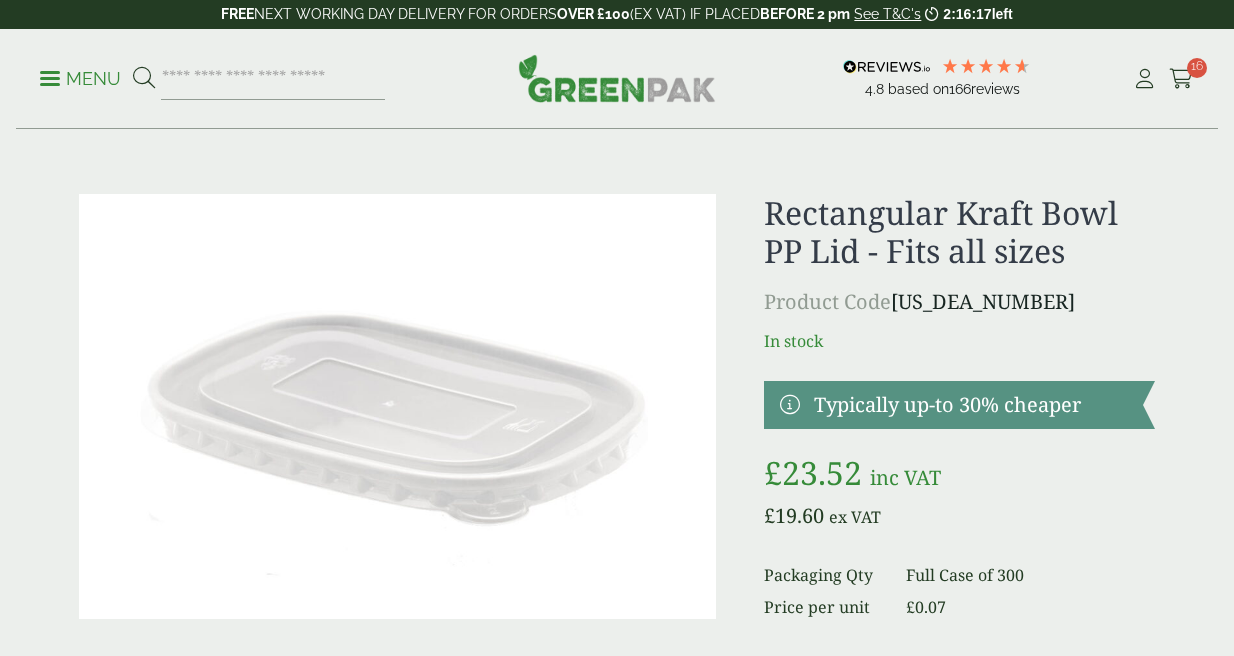 scroll, scrollTop: 0, scrollLeft: 0, axis: both 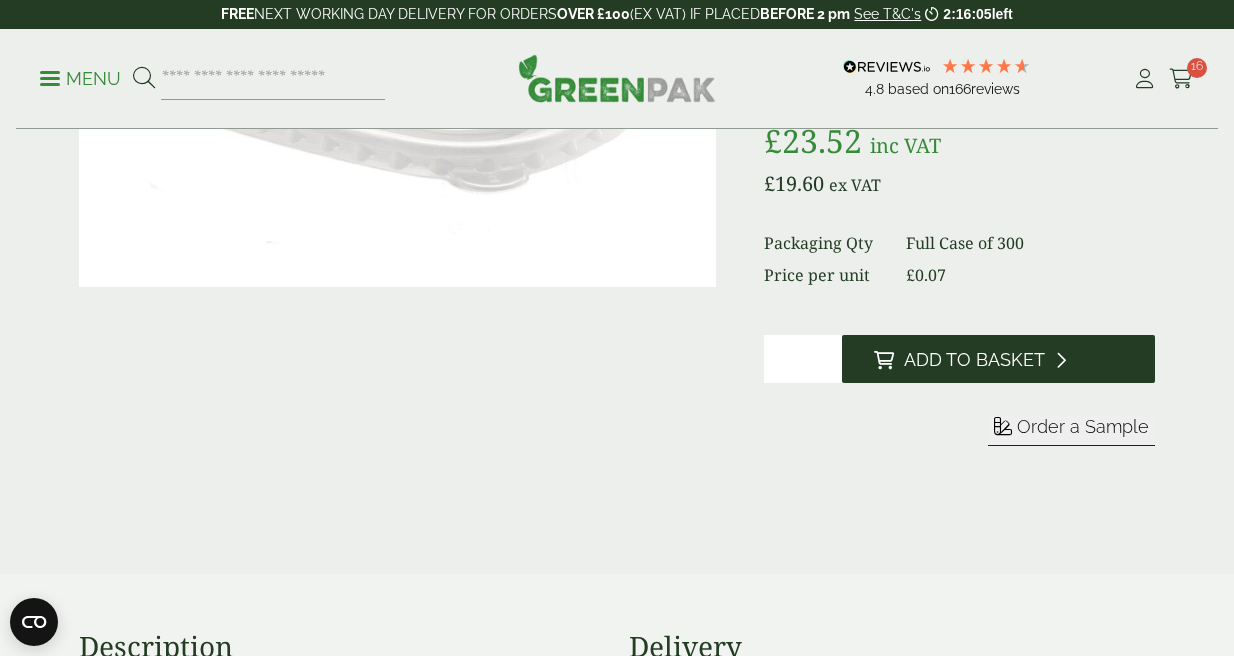 click on "Add to Basket" at bounding box center [974, 360] 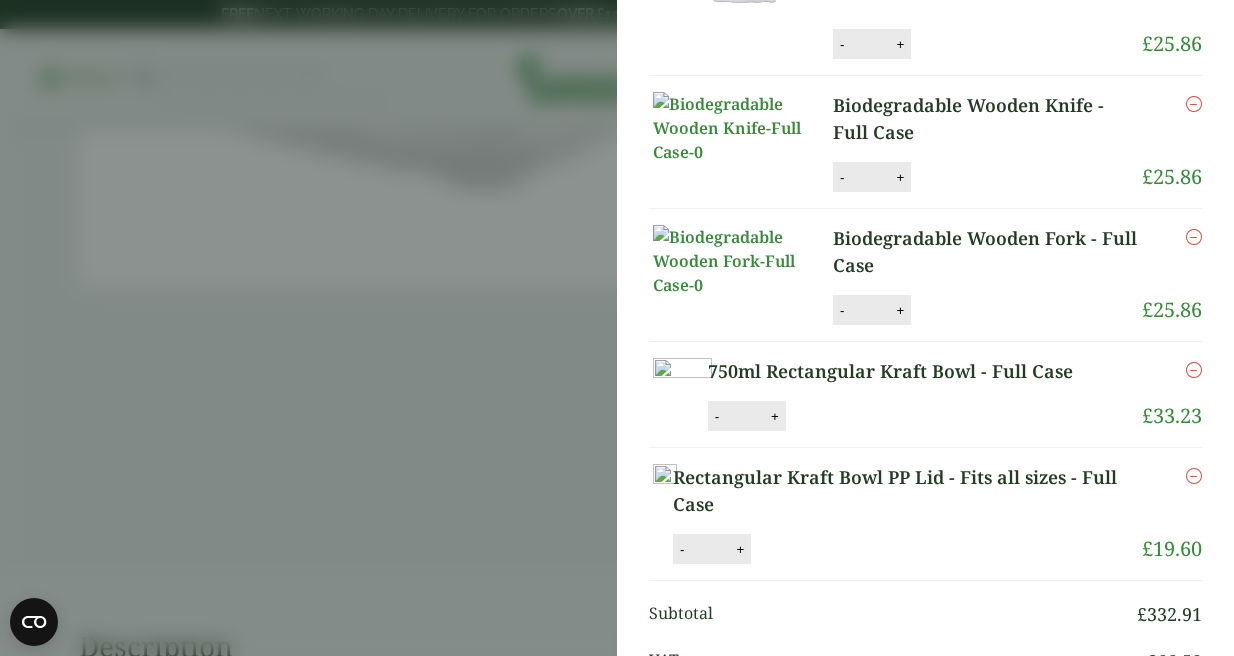 scroll, scrollTop: 0, scrollLeft: 0, axis: both 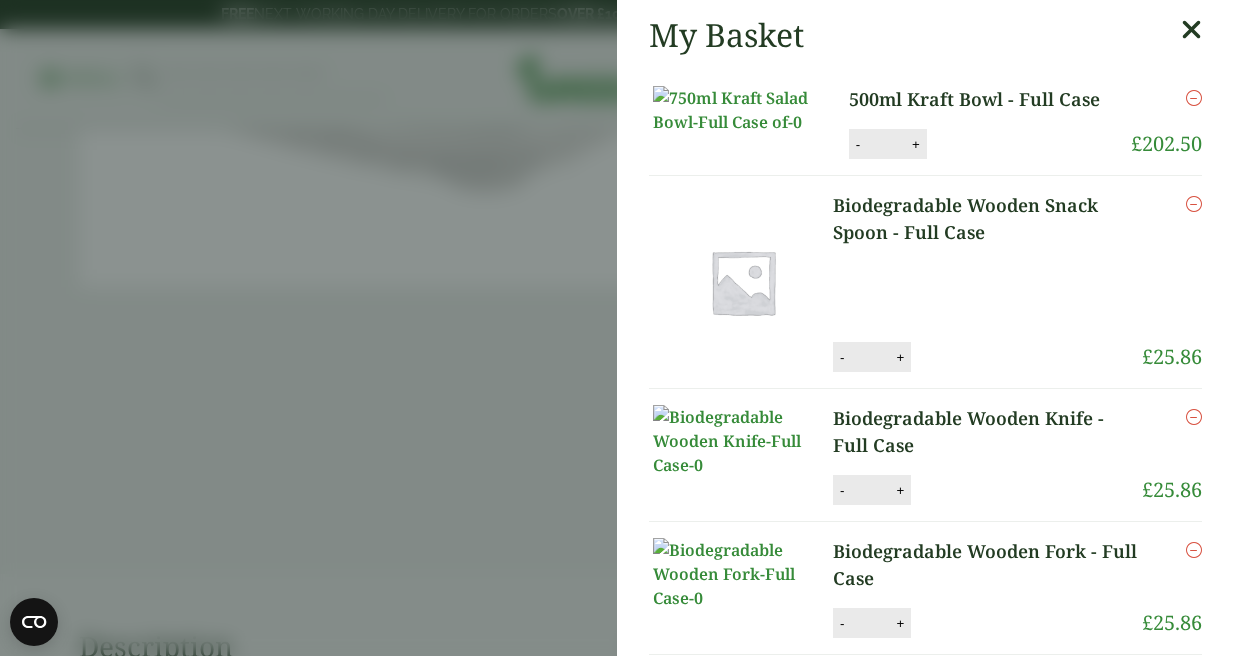click on "My Basket
500ml Kraft Bowl - Full Case
500ml Kraft Bowl - Full Case quantity
- * +
Update
Remove
£ 202.50
-" at bounding box center [617, 328] 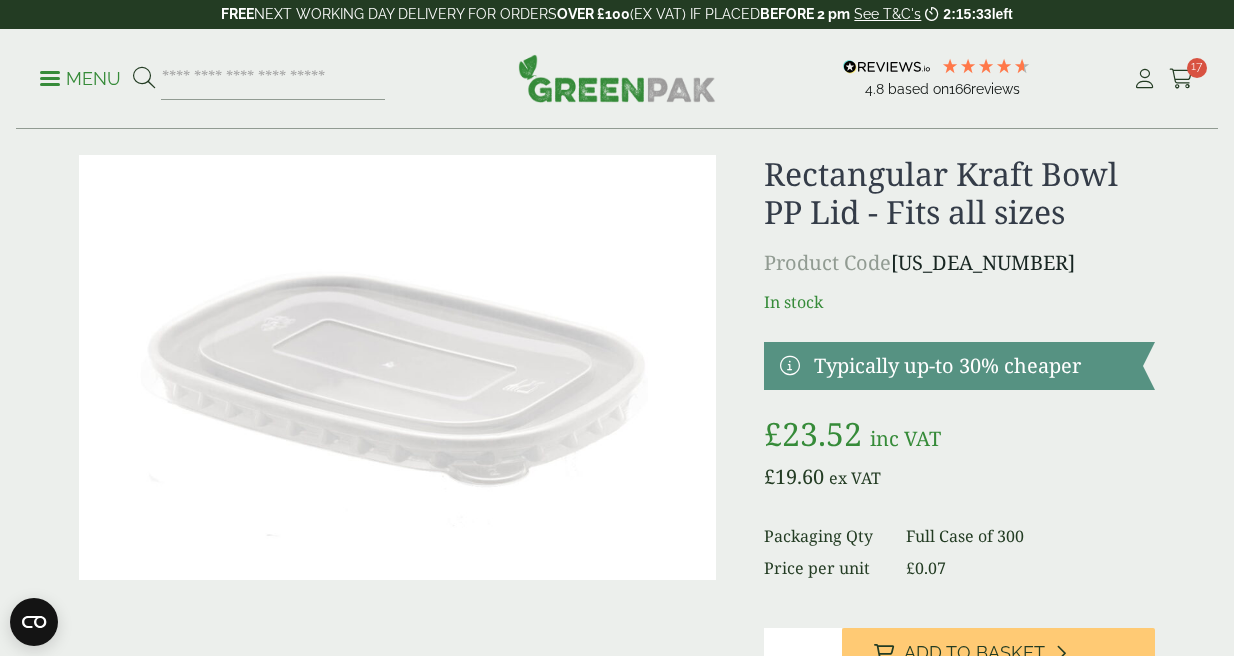 scroll, scrollTop: 0, scrollLeft: 0, axis: both 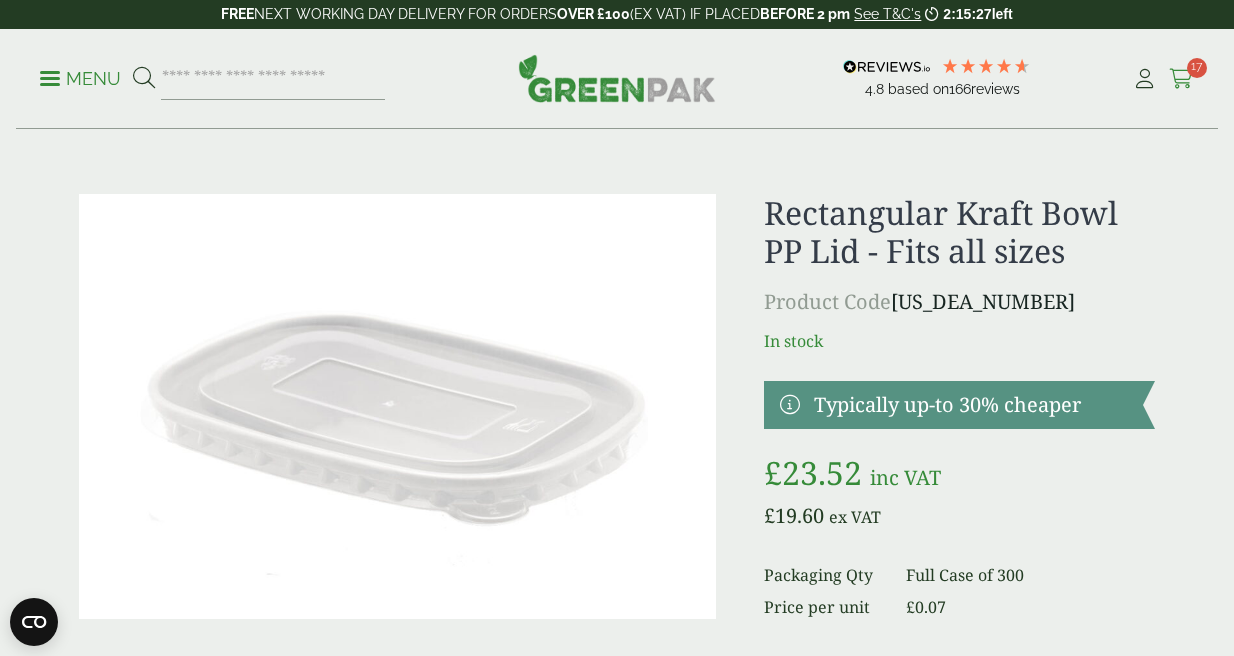 click at bounding box center [1181, 79] 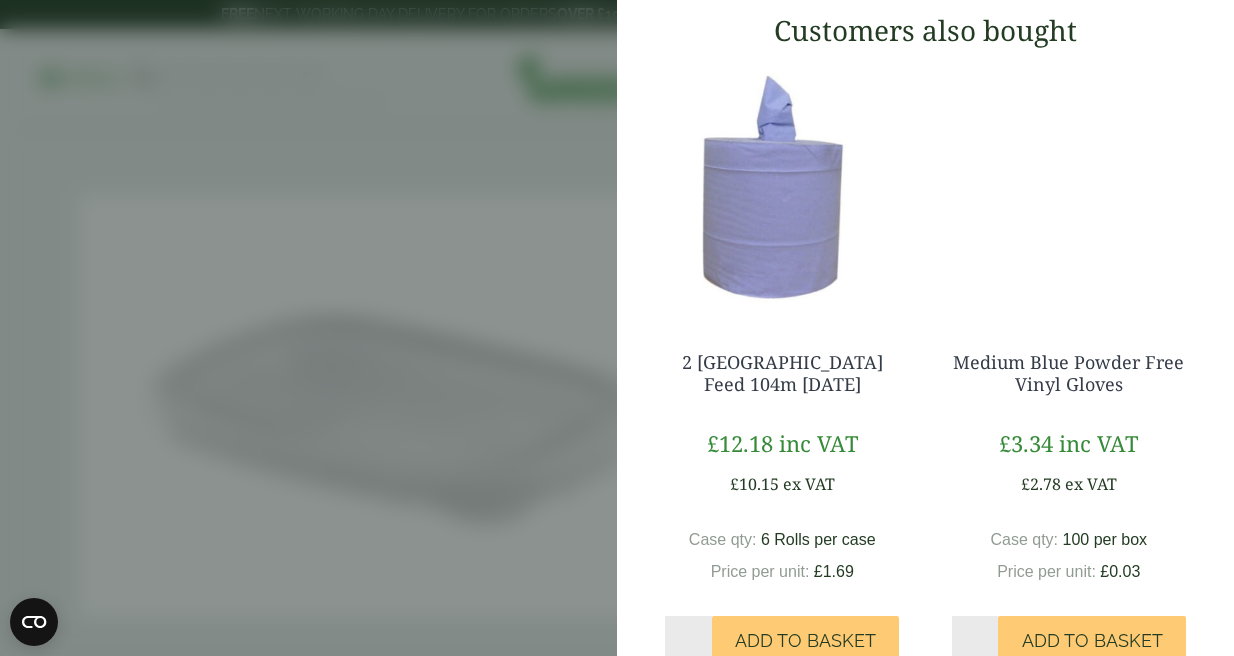 scroll, scrollTop: 1309, scrollLeft: 0, axis: vertical 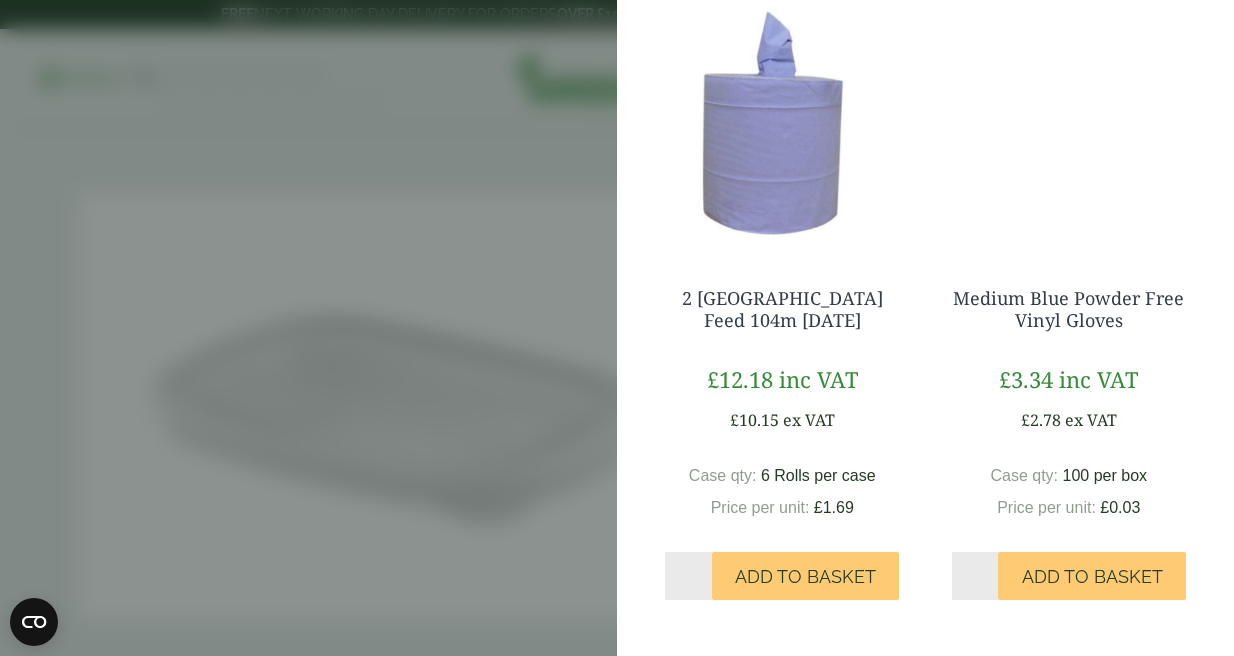 click on "Proceed to Checkout" at bounding box center [915, -133] 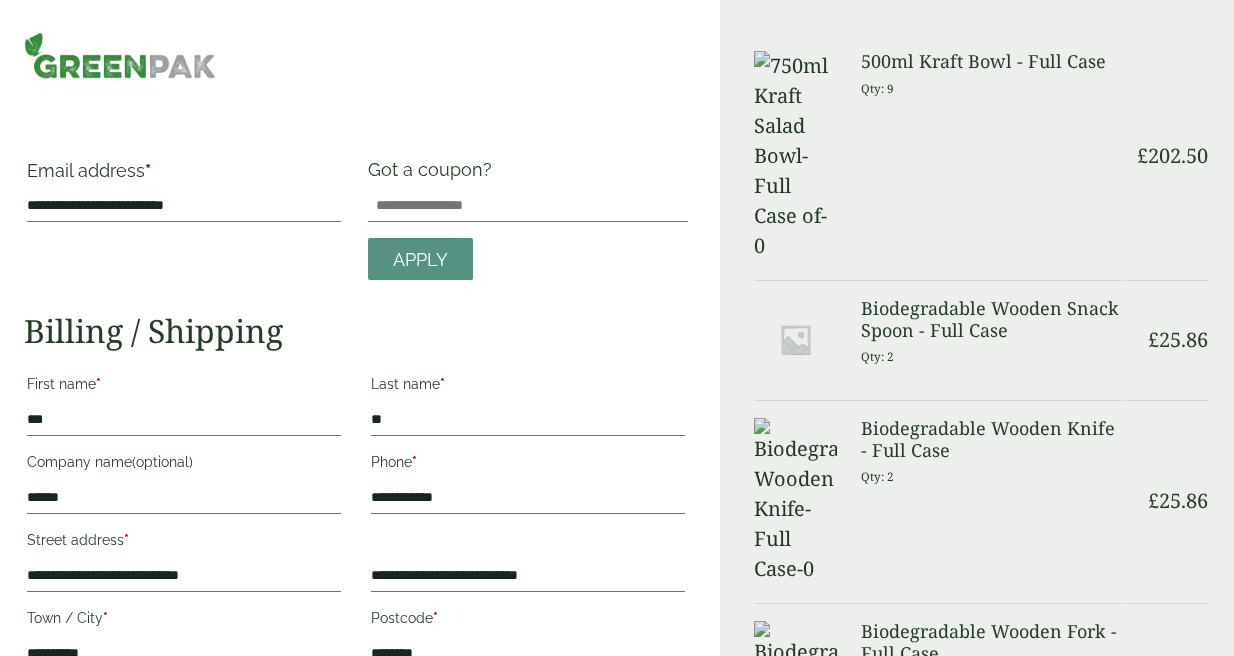 scroll, scrollTop: 0, scrollLeft: 0, axis: both 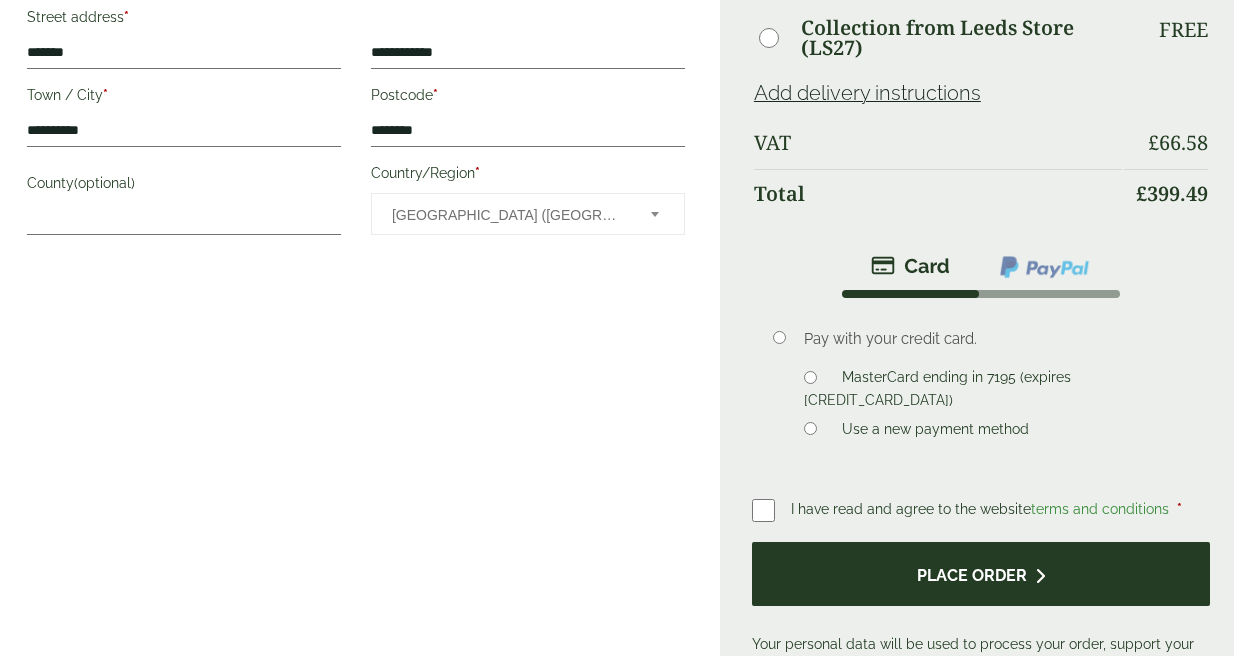 click on "Place order" at bounding box center [981, 574] 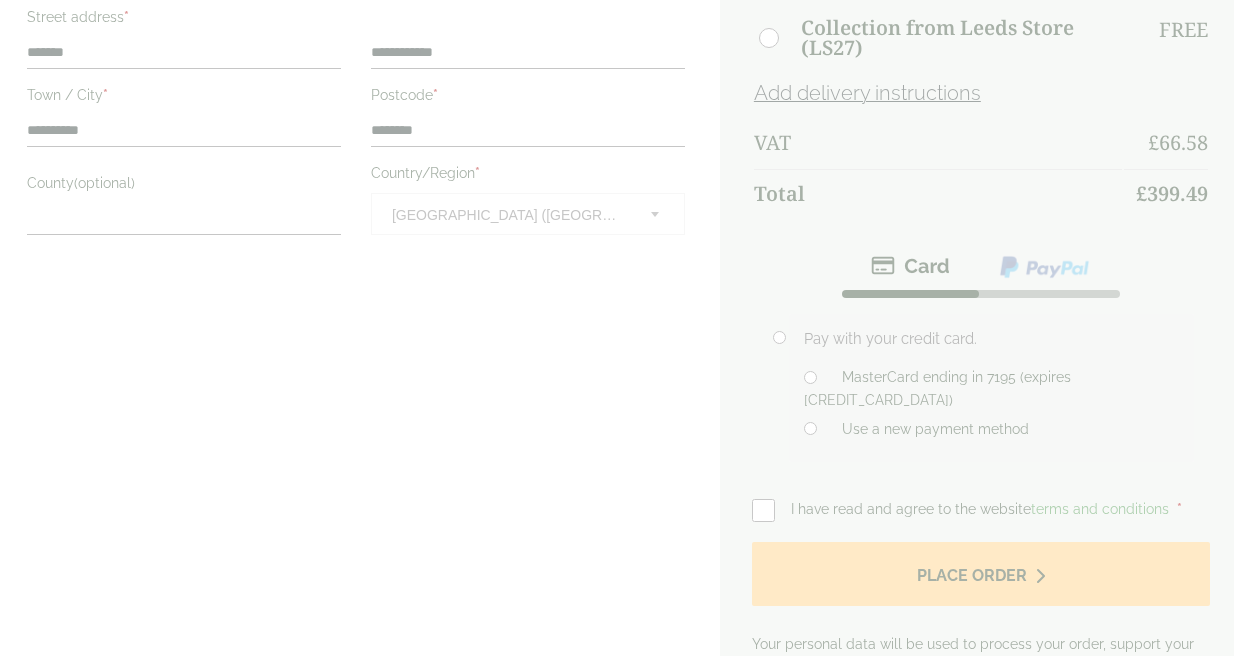 scroll, scrollTop: 0, scrollLeft: 0, axis: both 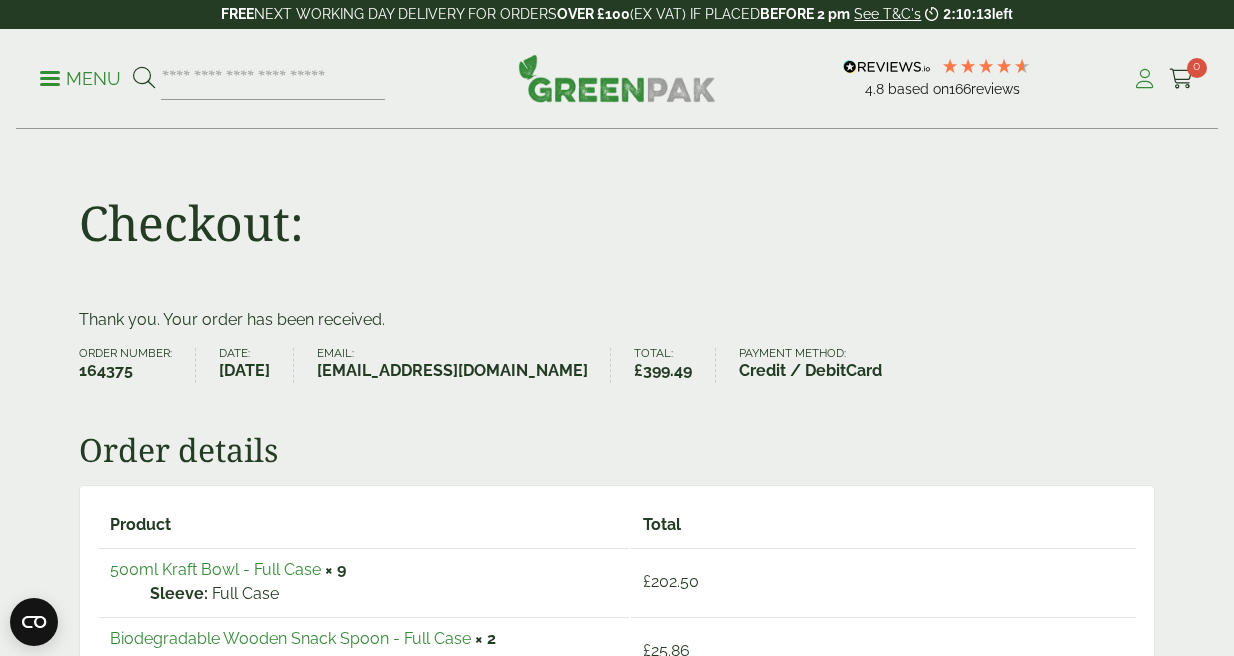 click at bounding box center [1144, 79] 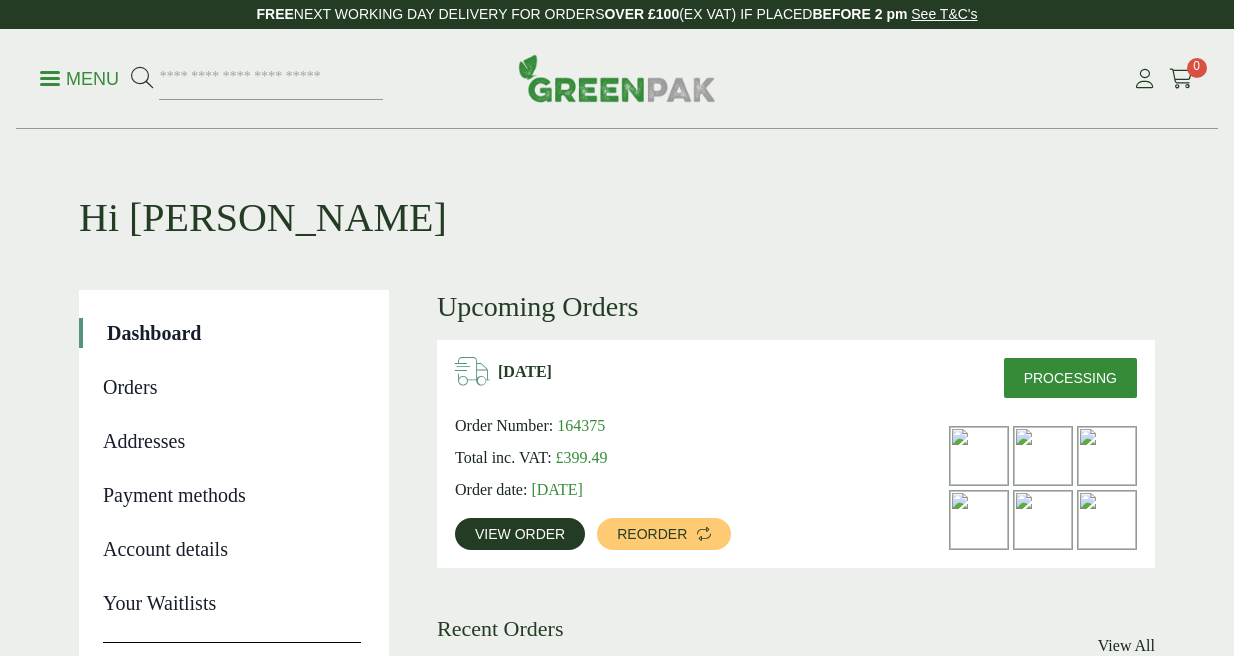 scroll, scrollTop: 0, scrollLeft: 0, axis: both 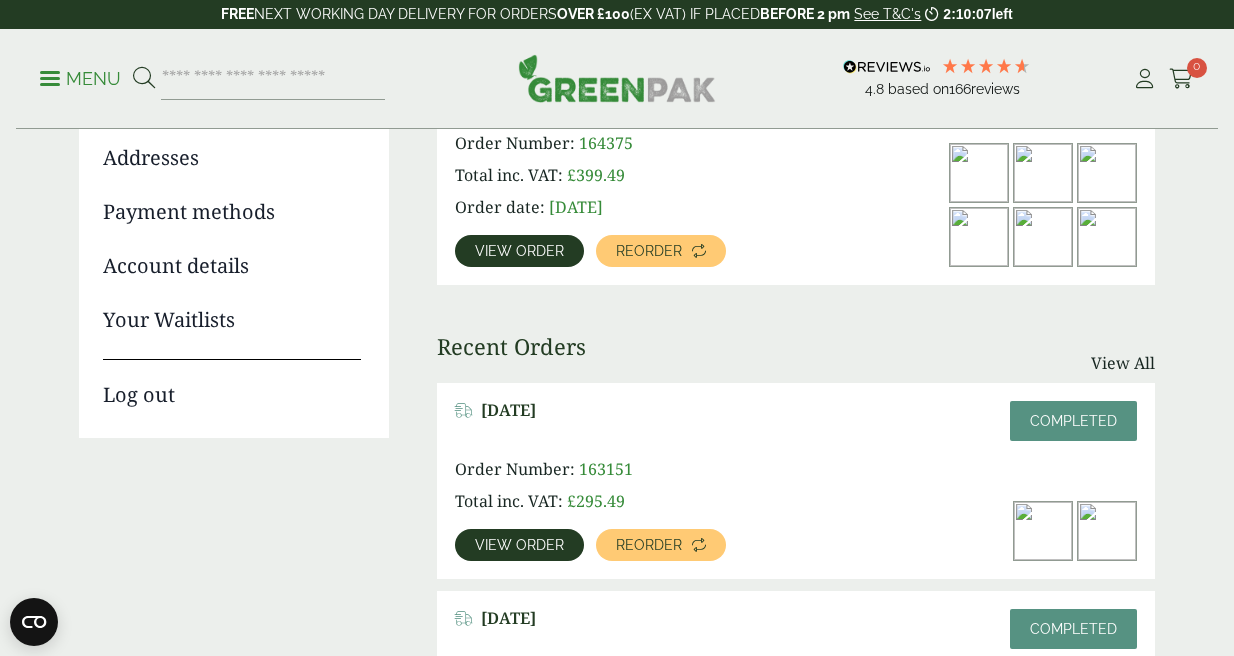 click on "Log out" at bounding box center (232, 384) 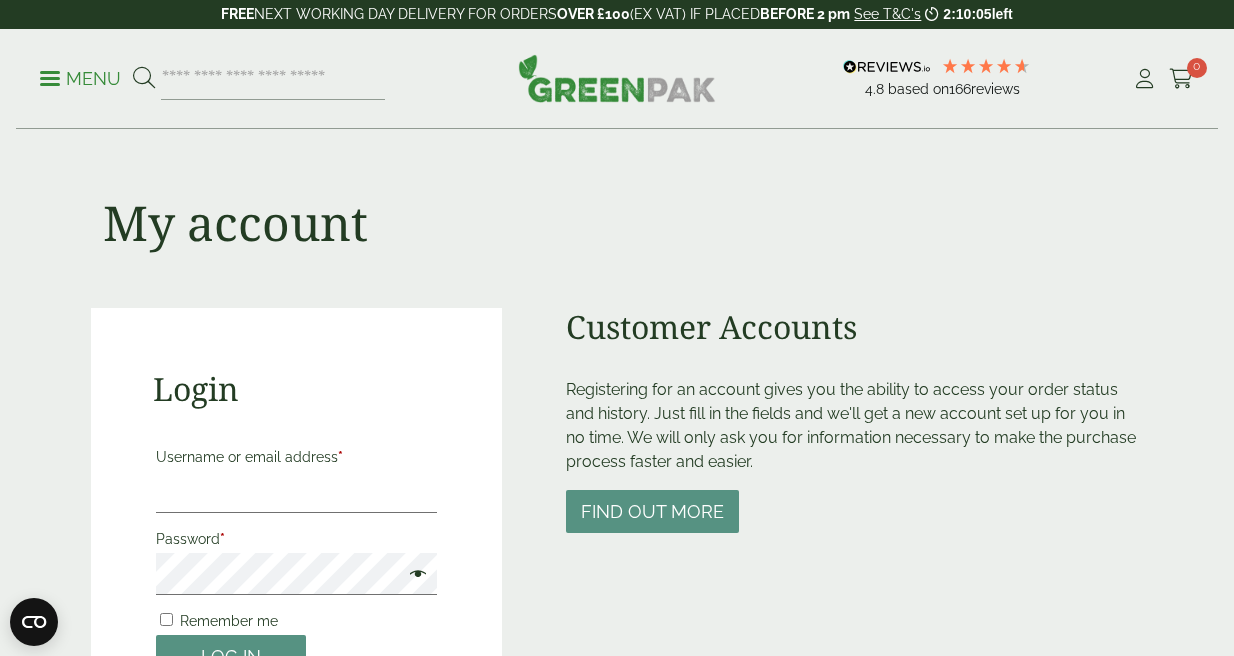 scroll, scrollTop: 0, scrollLeft: 0, axis: both 